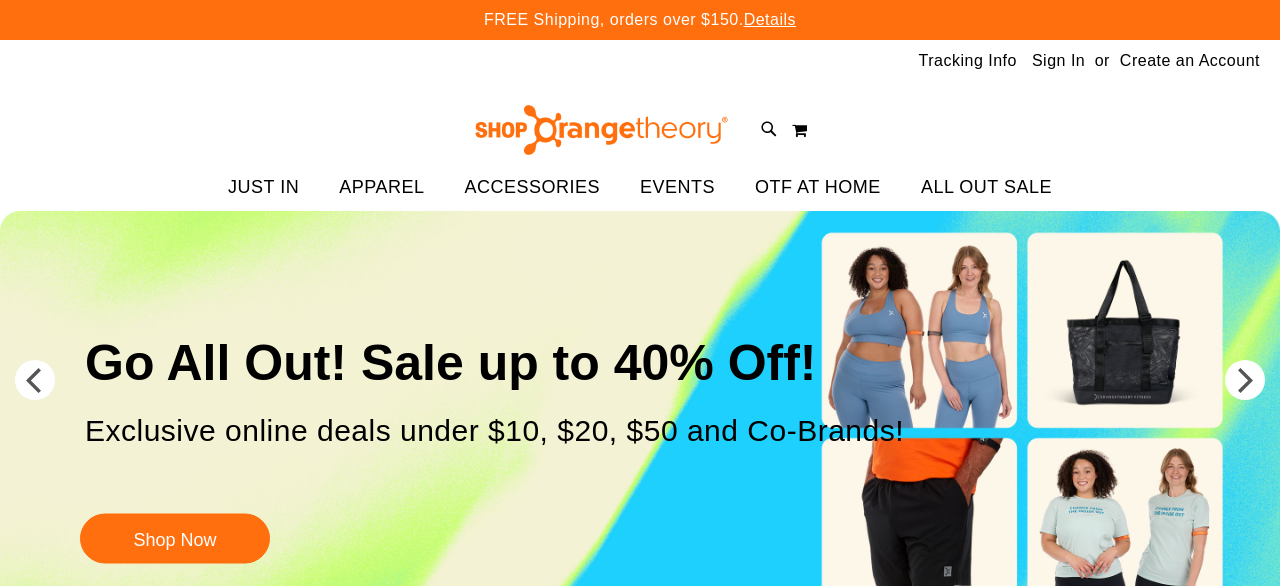scroll, scrollTop: 0, scrollLeft: 0, axis: both 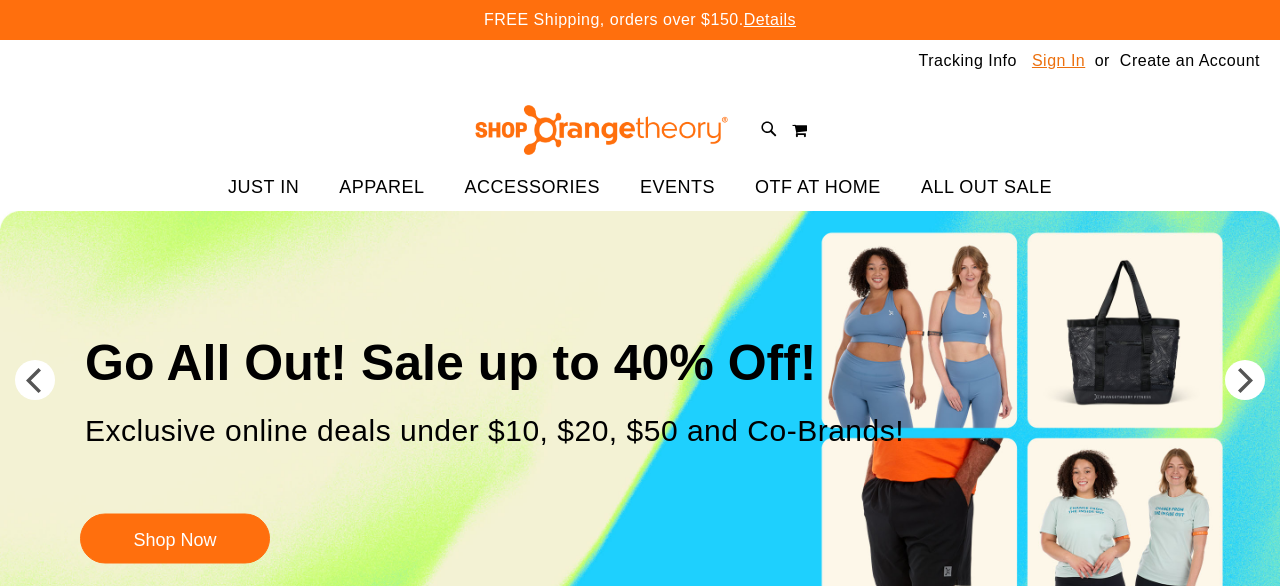 type on "**********" 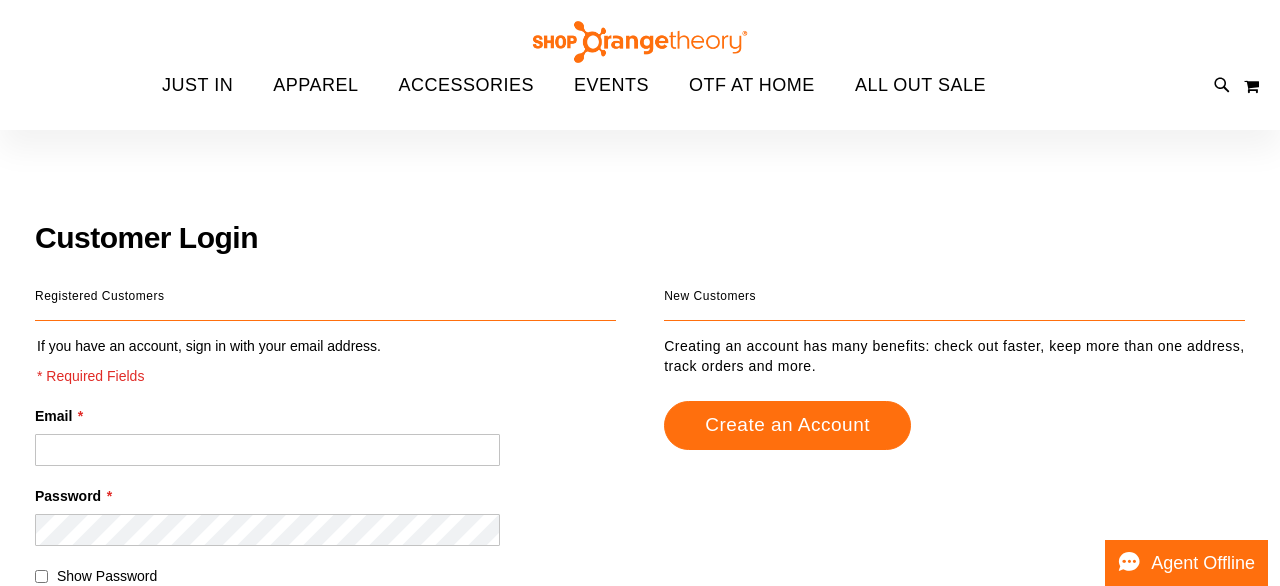 scroll, scrollTop: 190, scrollLeft: 0, axis: vertical 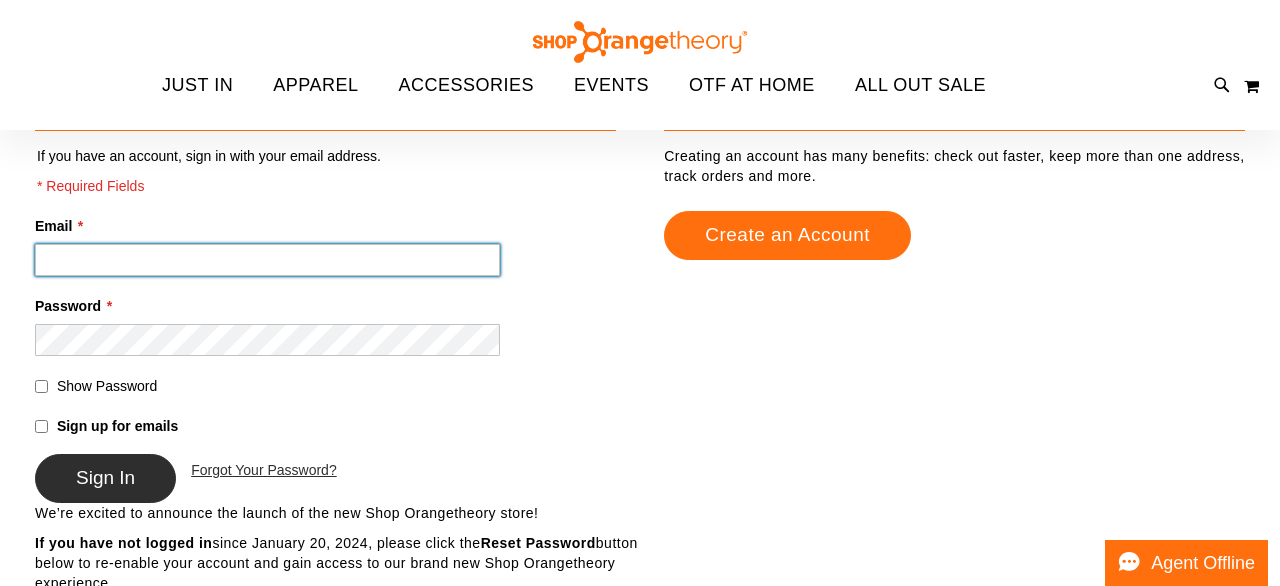type on "**********" 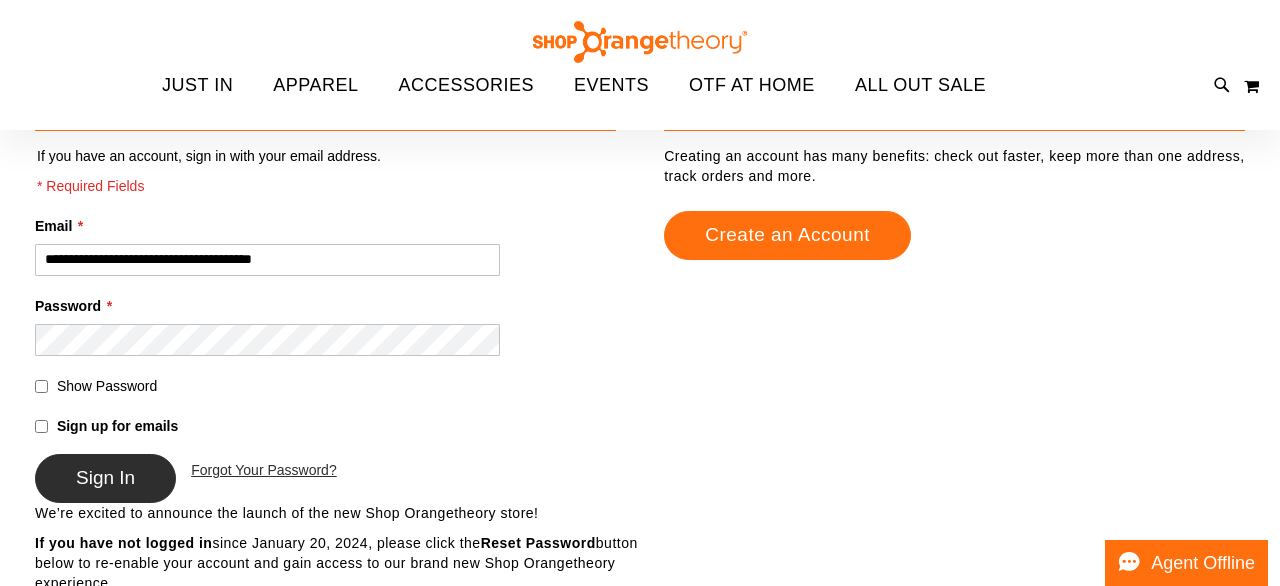 type on "**********" 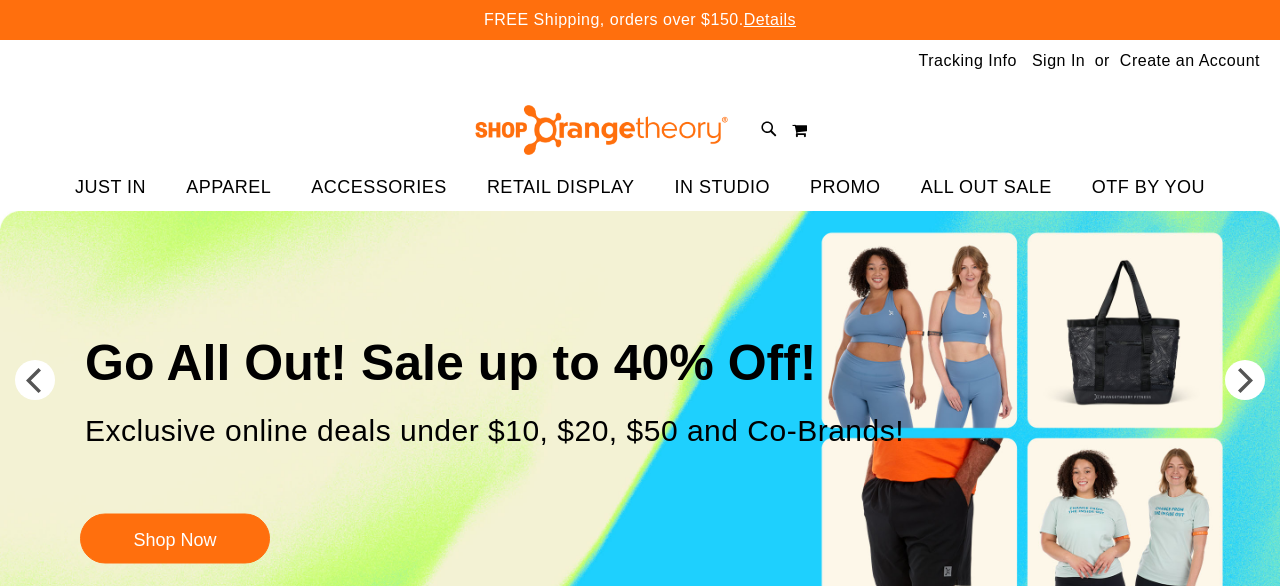 scroll, scrollTop: 0, scrollLeft: 0, axis: both 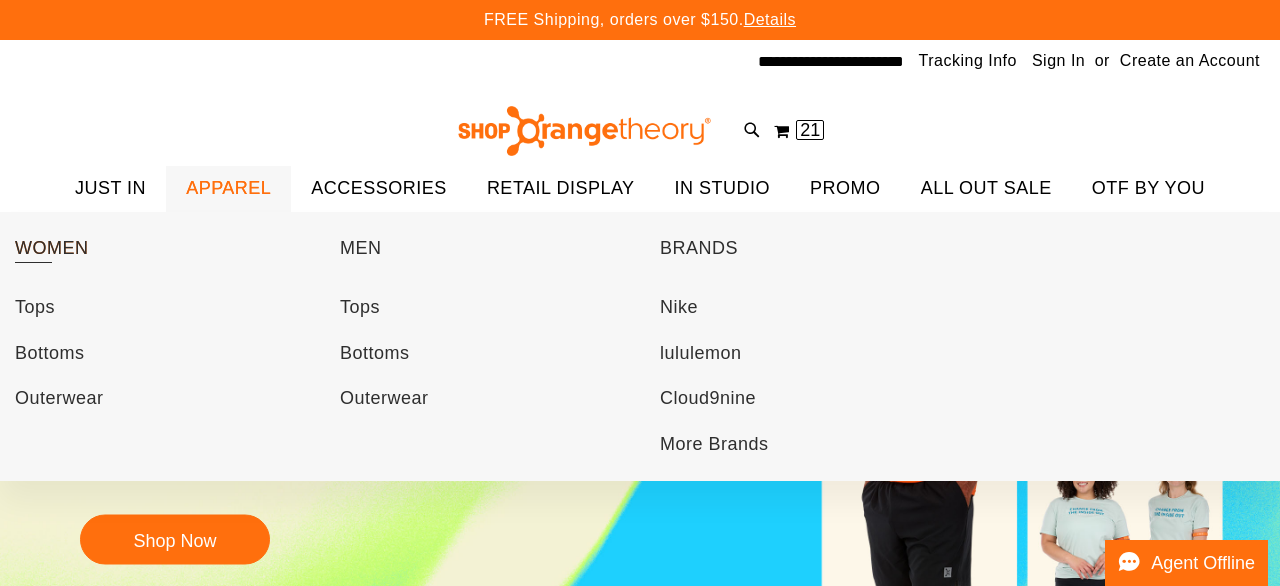 type on "**********" 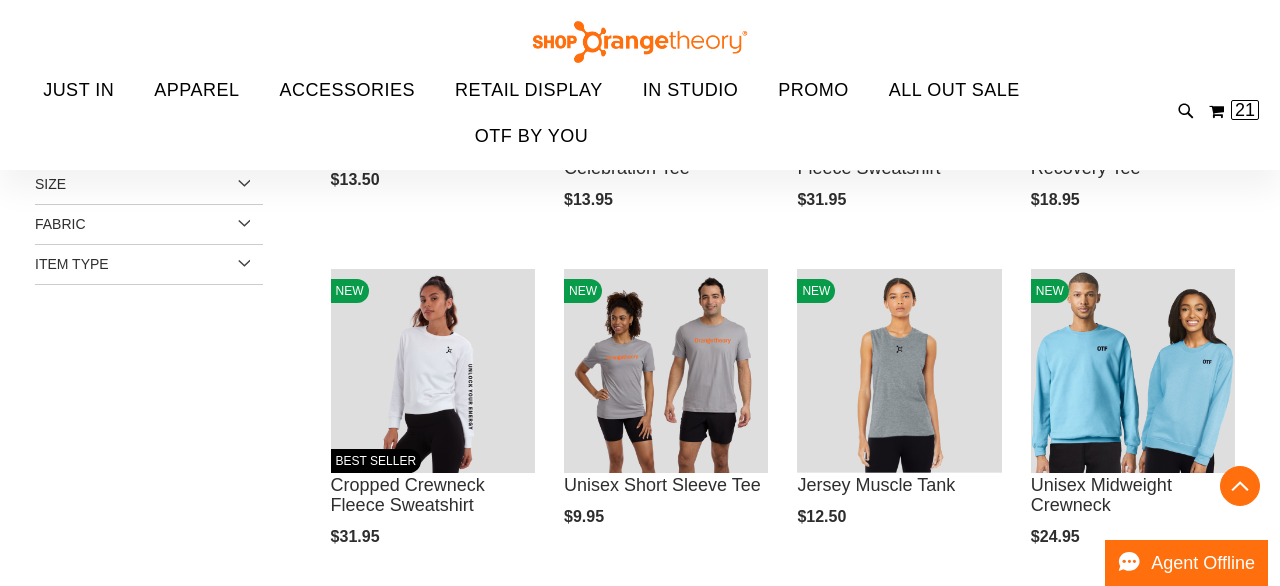 scroll, scrollTop: 465, scrollLeft: 0, axis: vertical 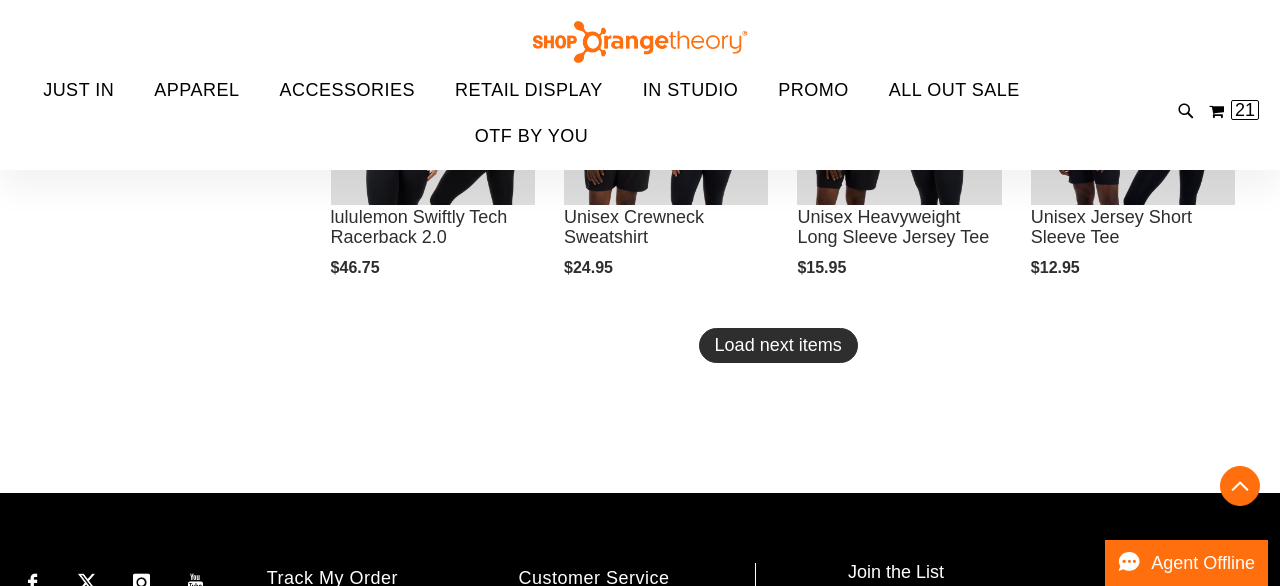 type on "**********" 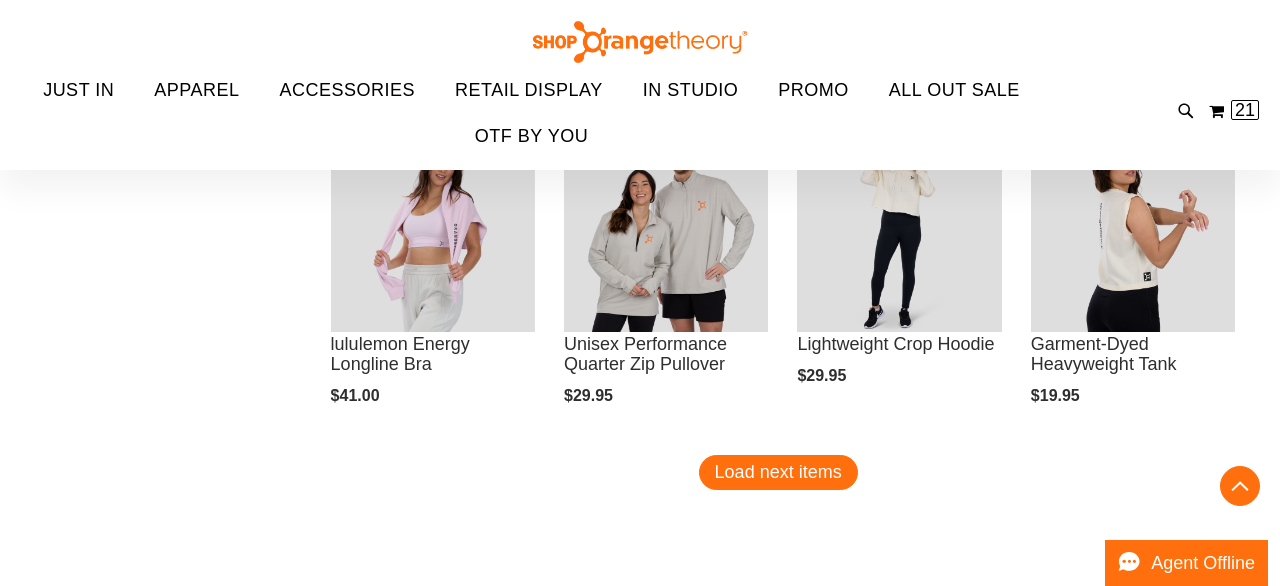 scroll, scrollTop: 3977, scrollLeft: 0, axis: vertical 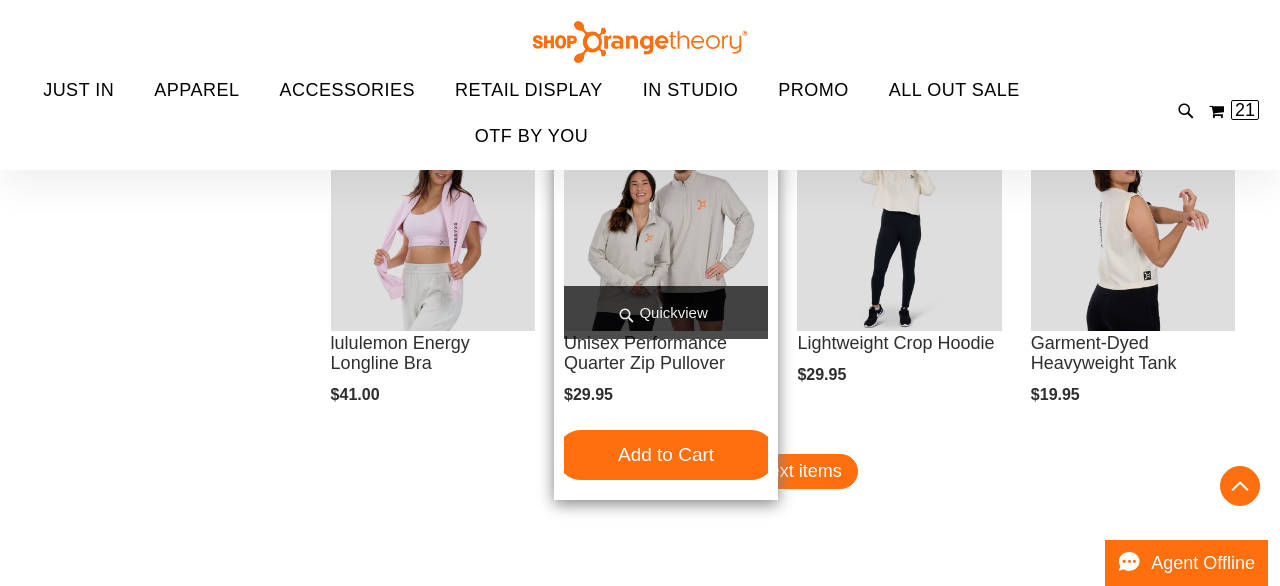 click at bounding box center [666, 229] 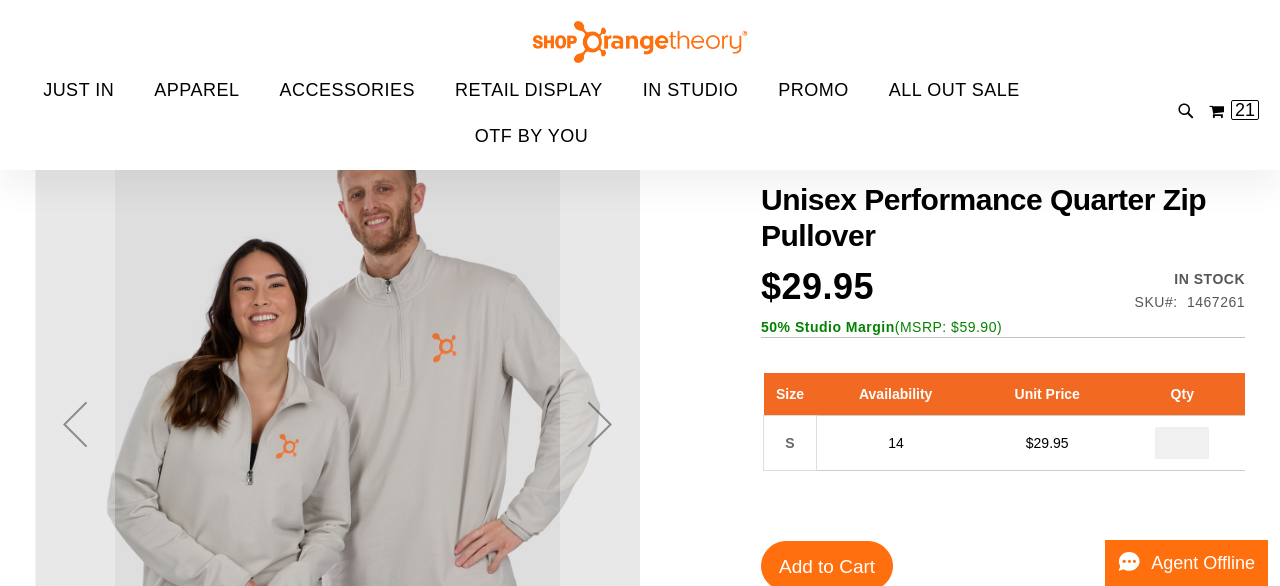 scroll, scrollTop: 162, scrollLeft: 0, axis: vertical 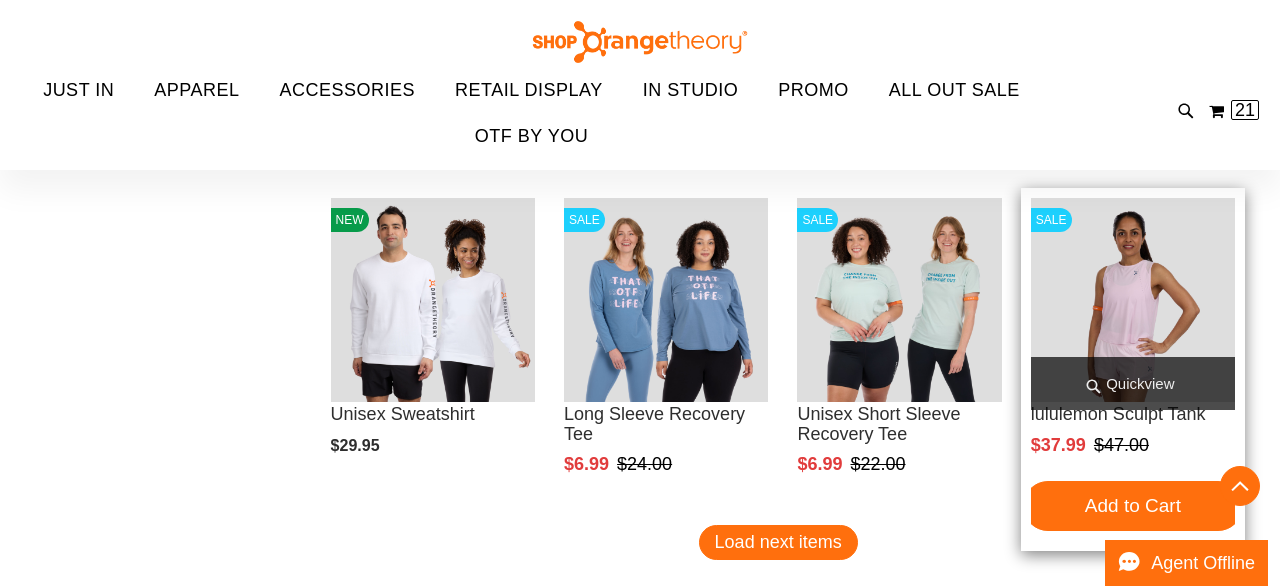 type on "**********" 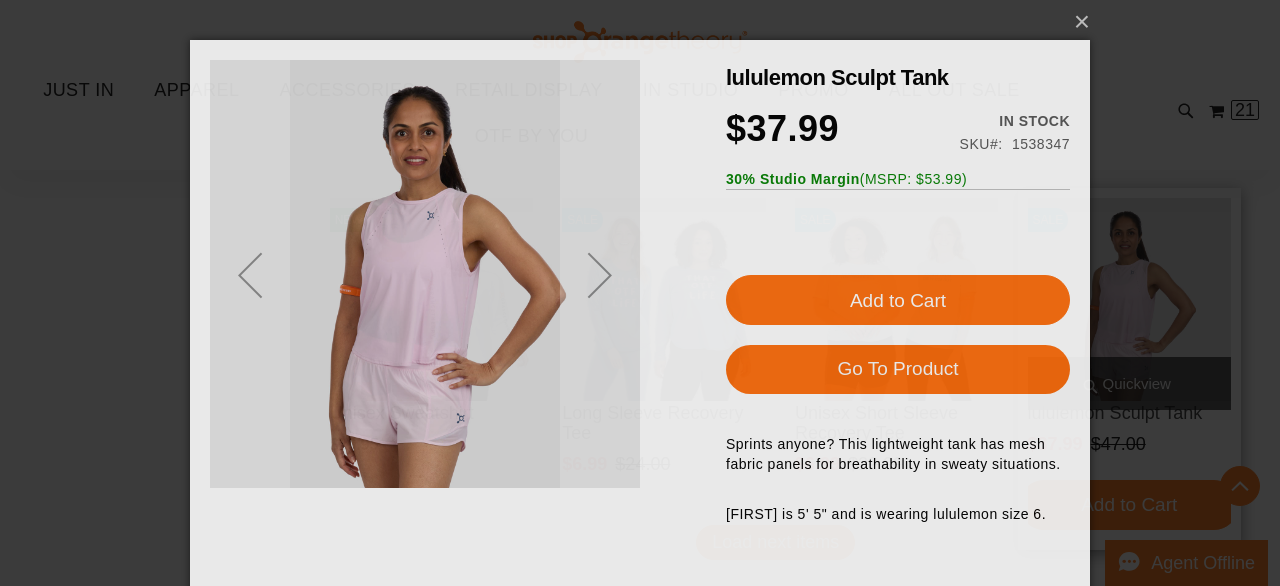 scroll, scrollTop: 0, scrollLeft: 0, axis: both 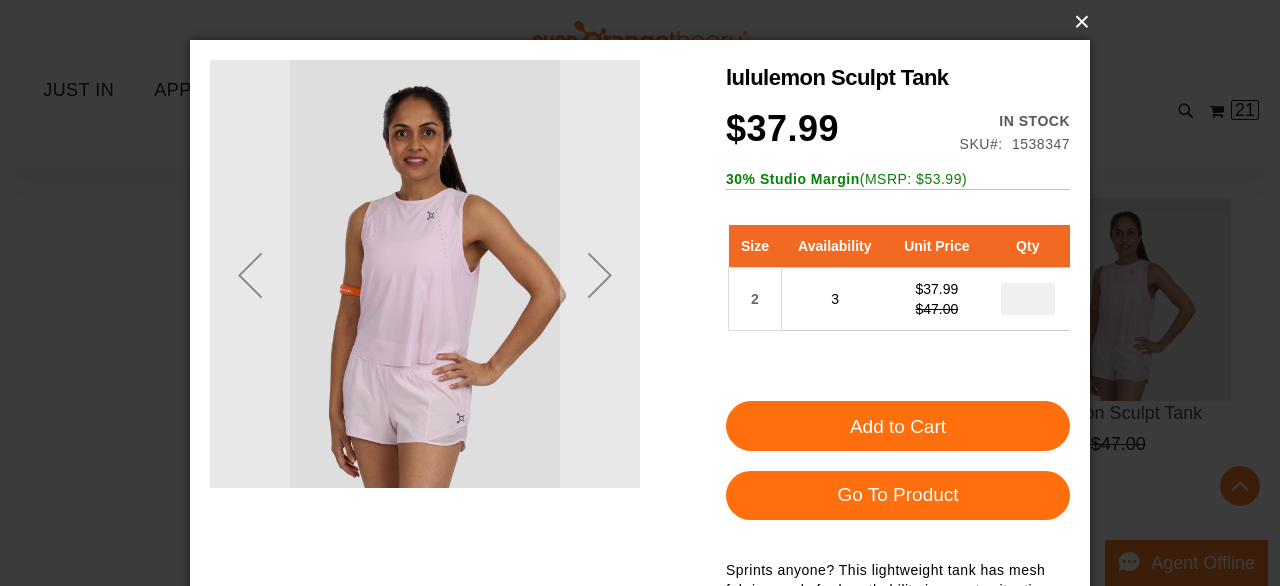 click on "×" at bounding box center (646, 22) 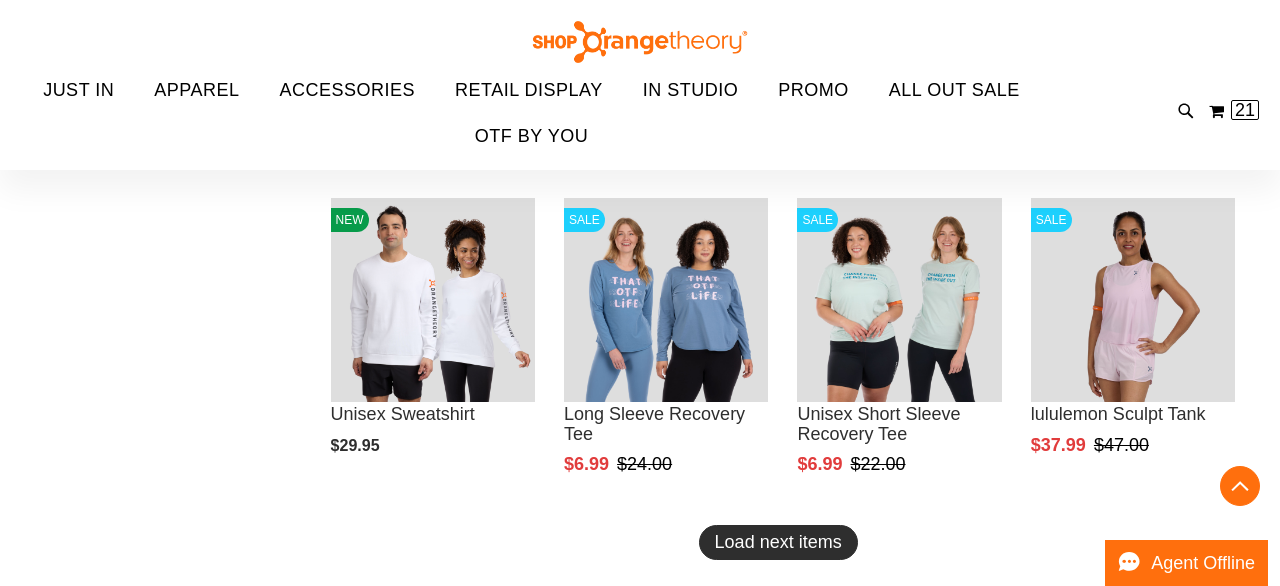 click on "Load next items" at bounding box center [778, 542] 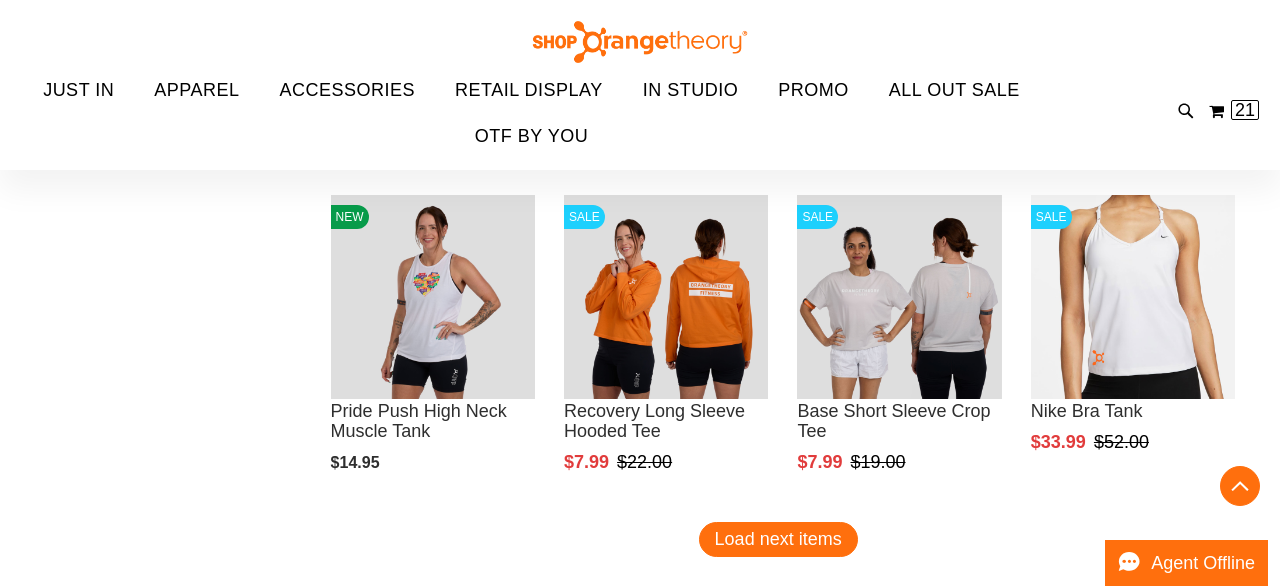 scroll, scrollTop: 3958, scrollLeft: 0, axis: vertical 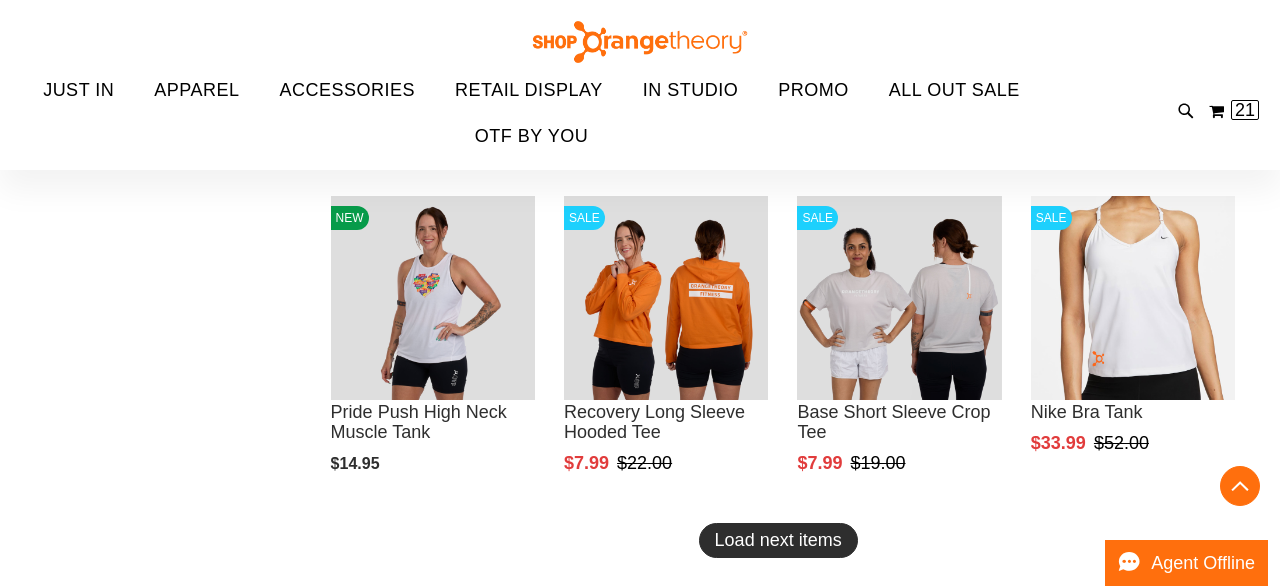click on "Load next items" at bounding box center (778, 540) 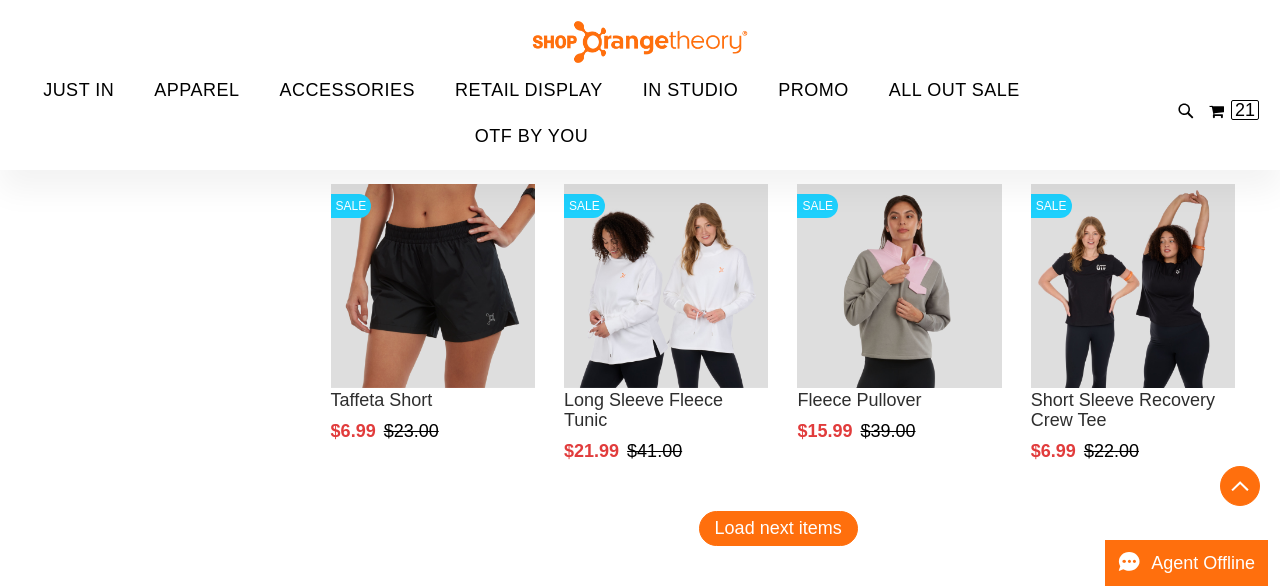 scroll, scrollTop: 5002, scrollLeft: 0, axis: vertical 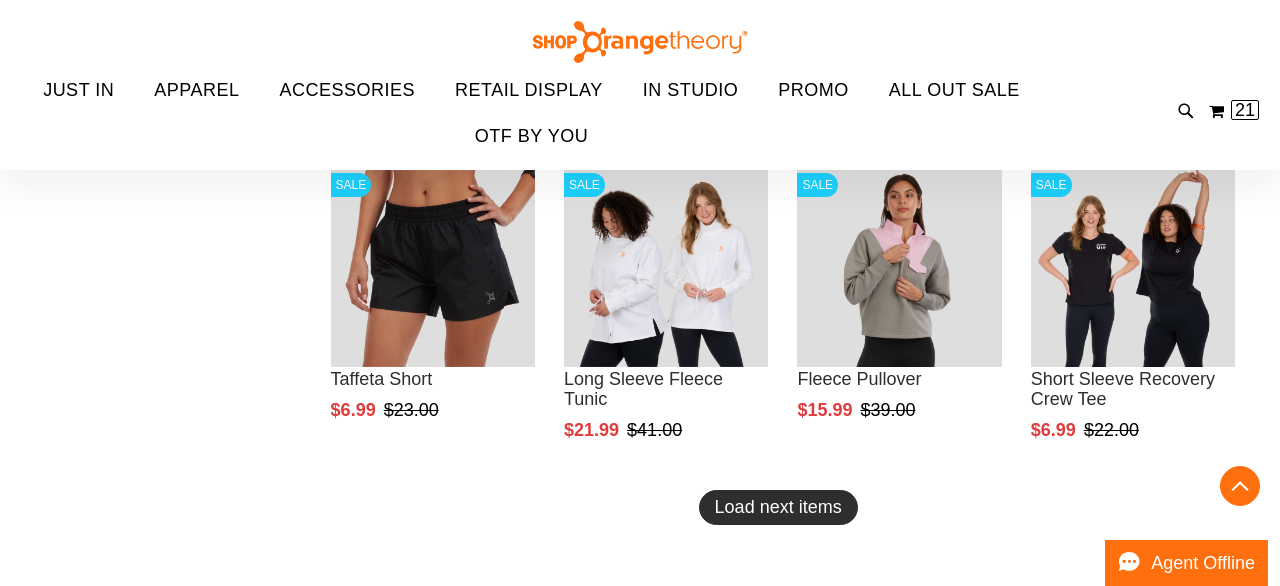 click on "Load next items" at bounding box center [778, 507] 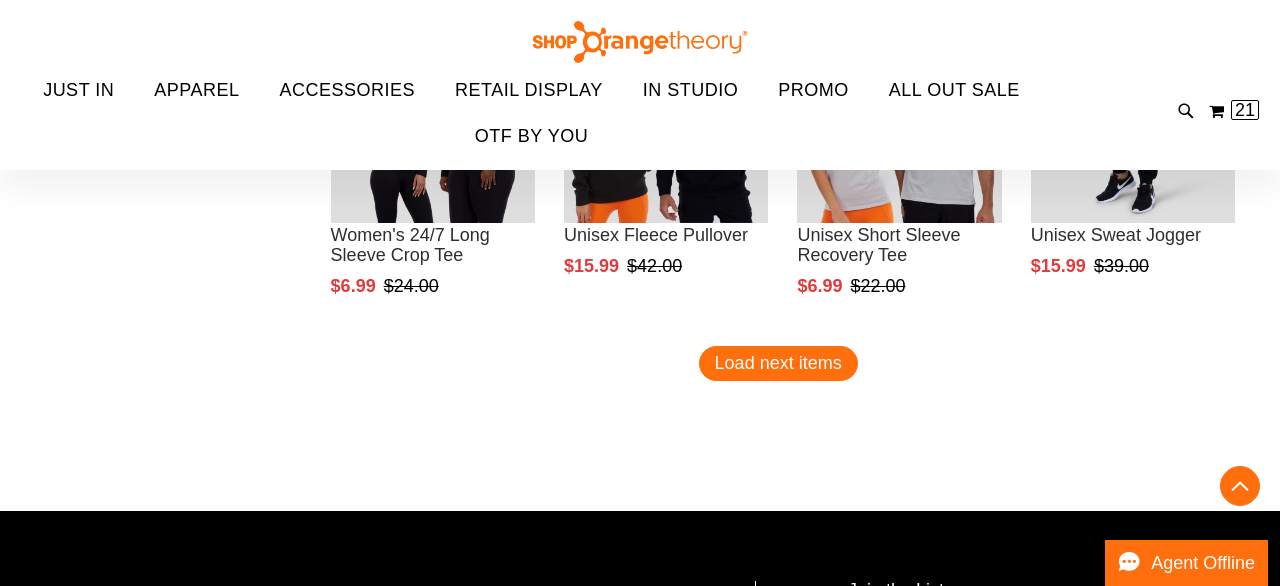 scroll, scrollTop: 6155, scrollLeft: 0, axis: vertical 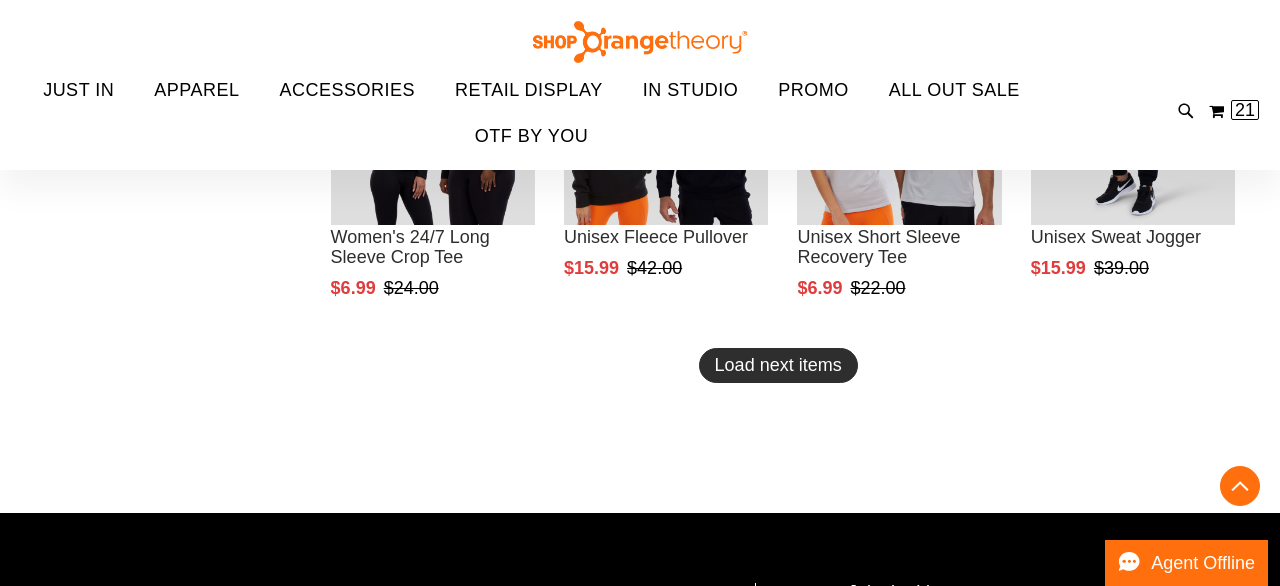 click on "Load next items" at bounding box center [778, 365] 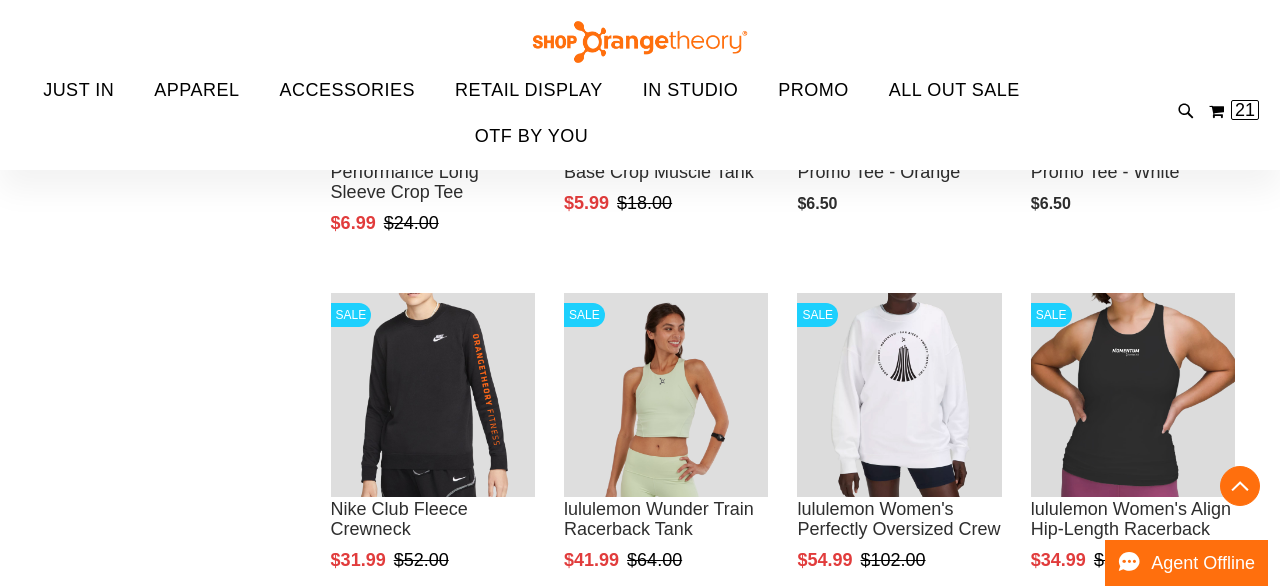 scroll, scrollTop: 6895, scrollLeft: 0, axis: vertical 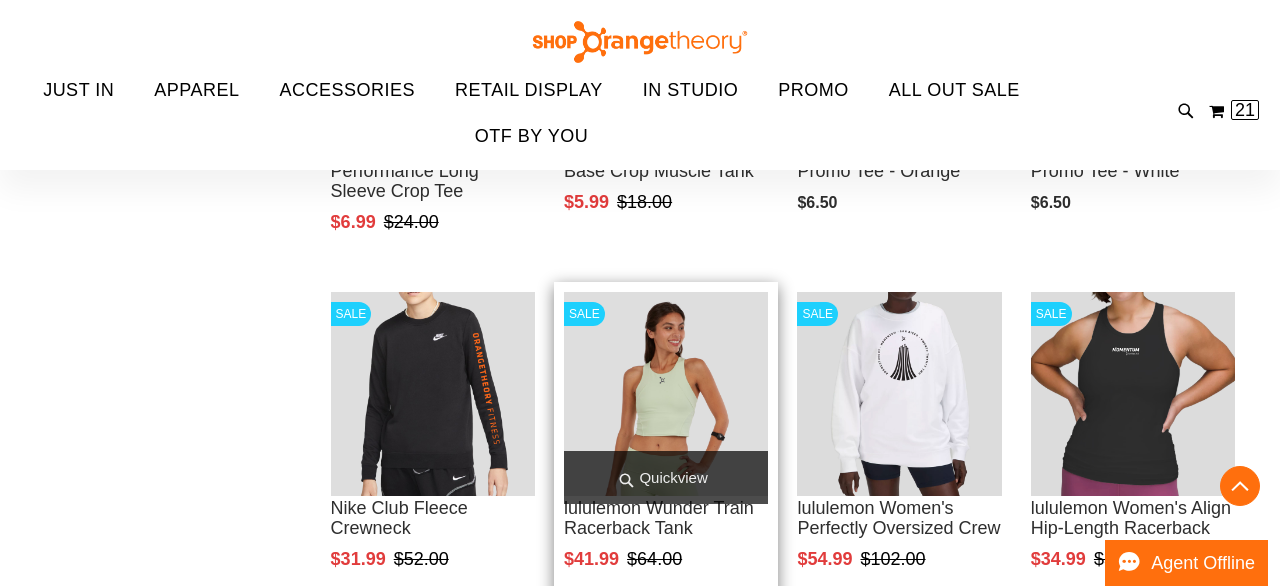 click on "Quickview" at bounding box center [666, 477] 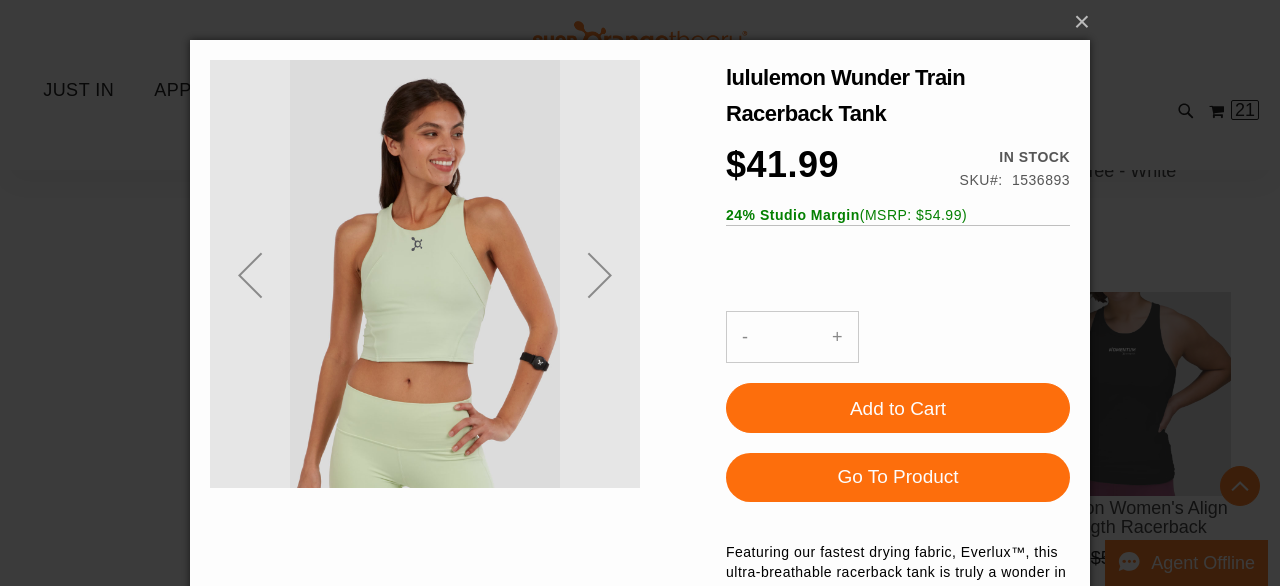 scroll, scrollTop: 0, scrollLeft: 0, axis: both 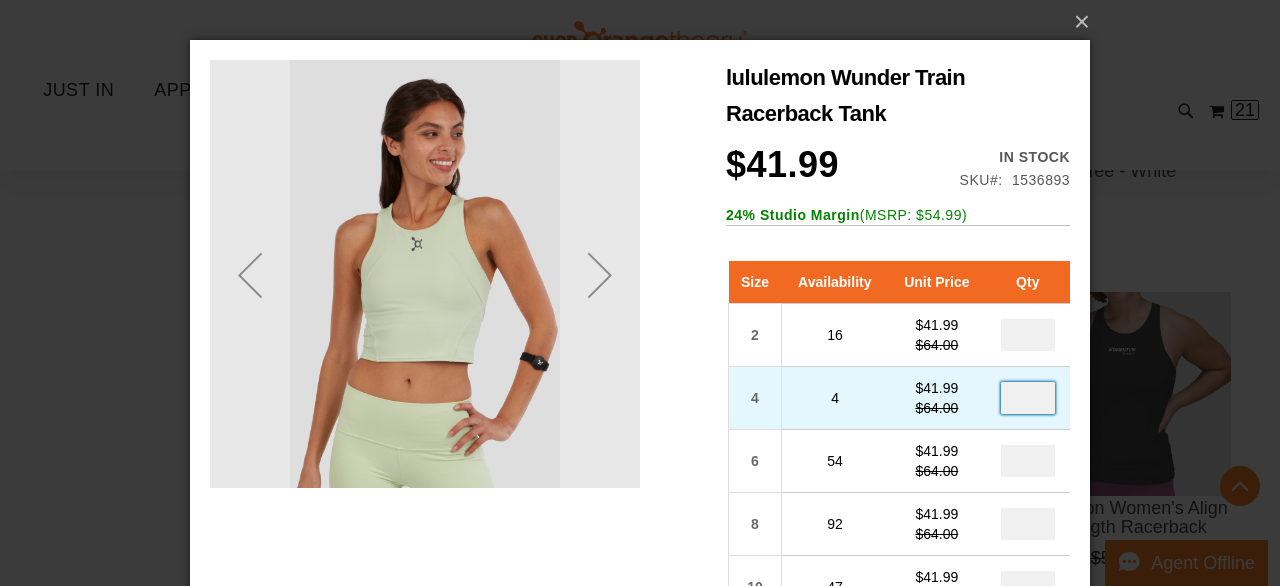 drag, startPoint x: 1036, startPoint y: 398, endPoint x: 967, endPoint y: 399, distance: 69.00725 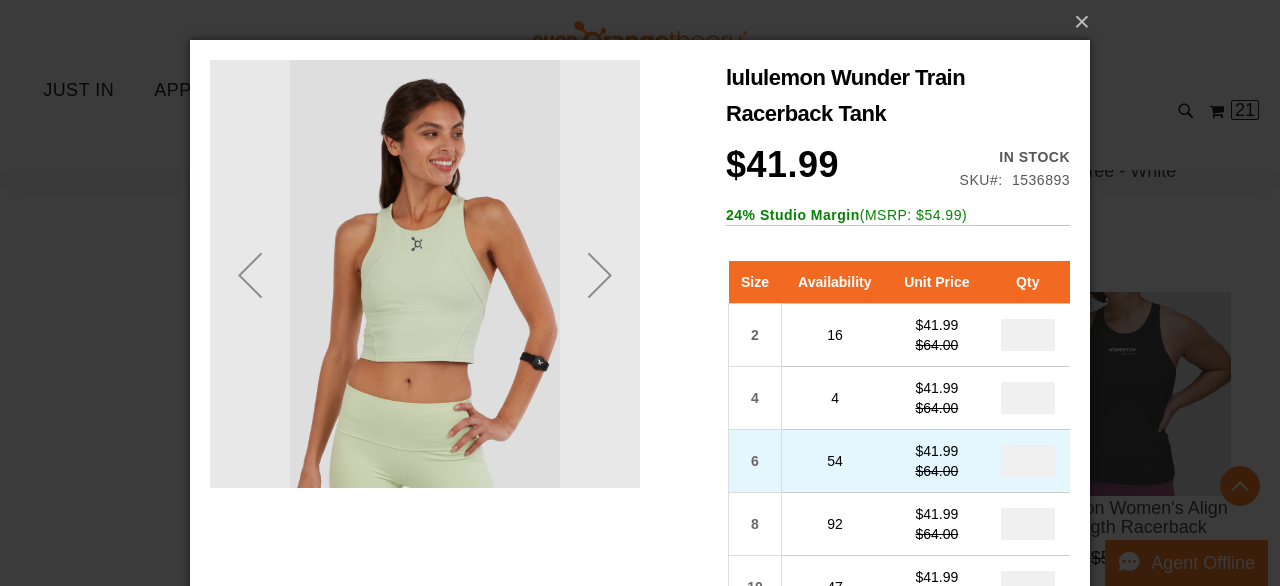 drag, startPoint x: 1042, startPoint y: 464, endPoint x: 1014, endPoint y: 465, distance: 28.01785 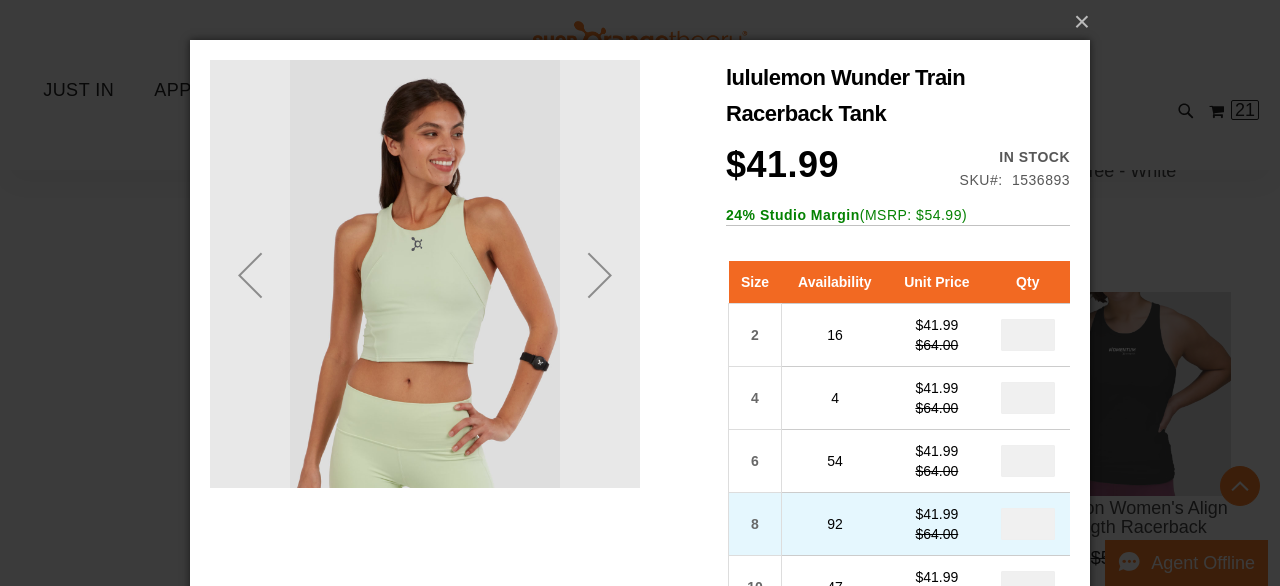 drag, startPoint x: 1036, startPoint y: 522, endPoint x: 1017, endPoint y: 521, distance: 19.026299 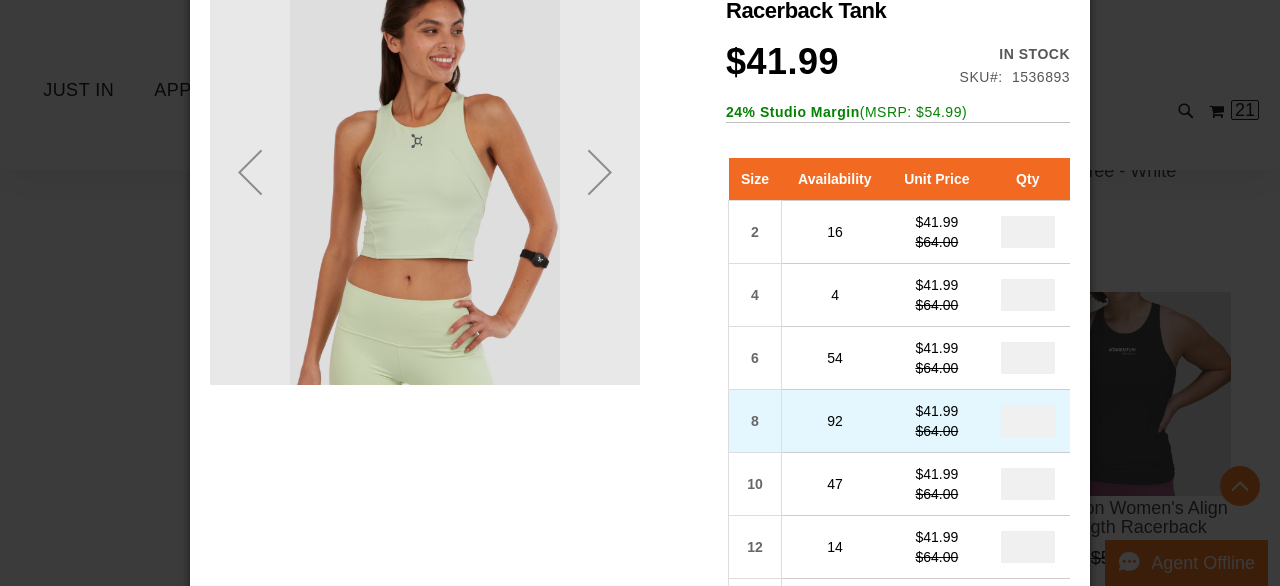scroll, scrollTop: 106, scrollLeft: 0, axis: vertical 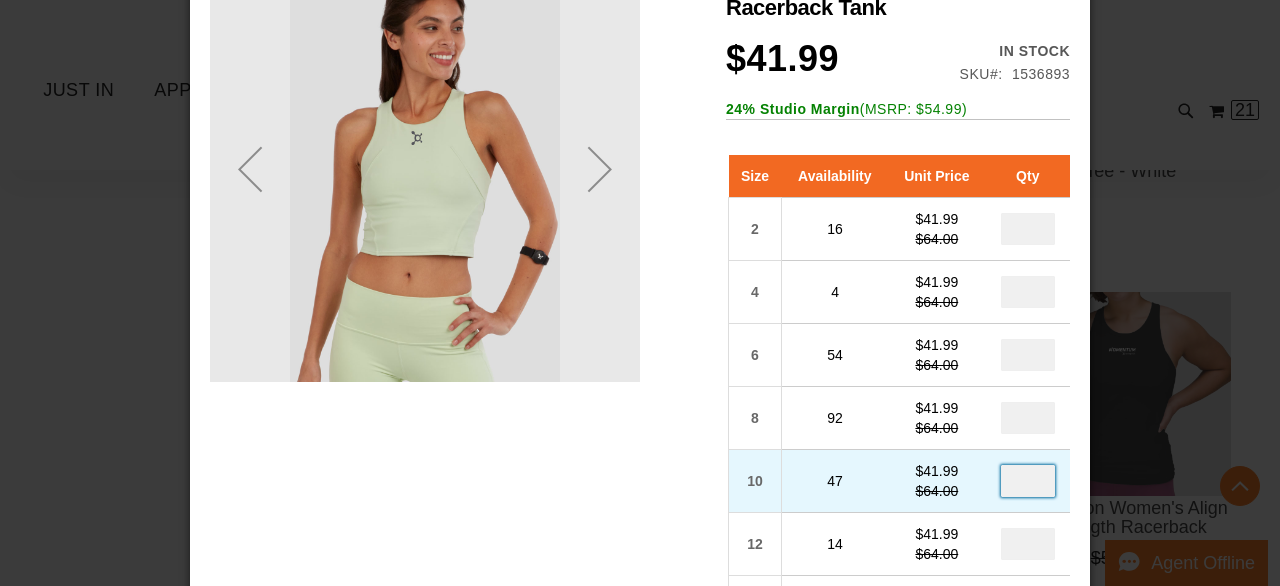 type on "*" 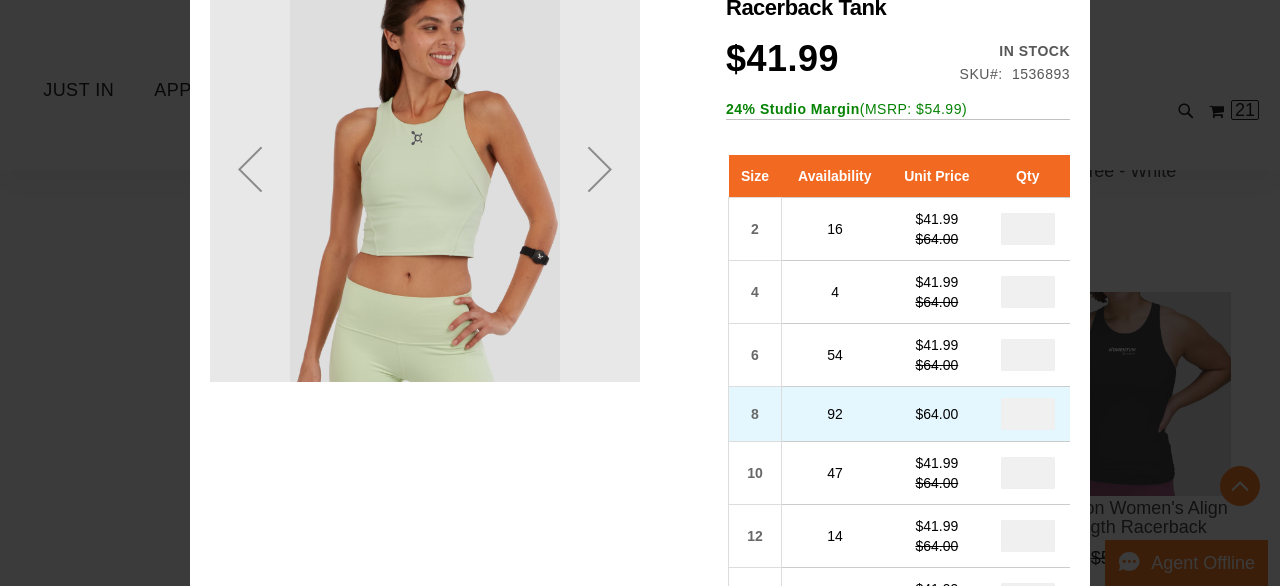 drag, startPoint x: 1036, startPoint y: 420, endPoint x: 1021, endPoint y: 417, distance: 15.297058 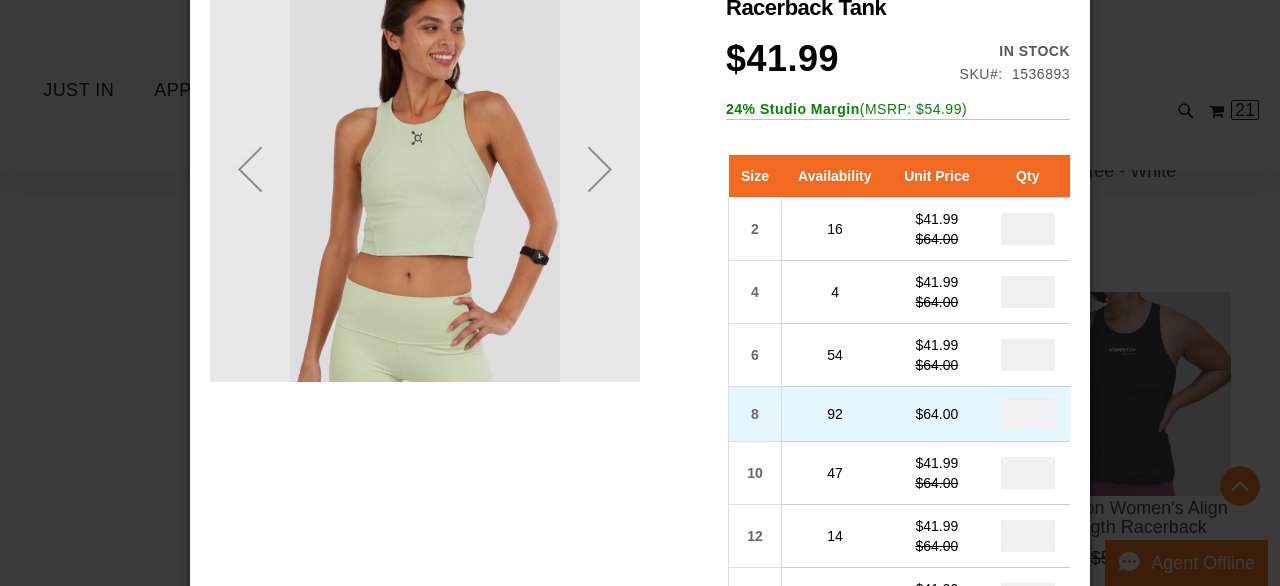 type on "*" 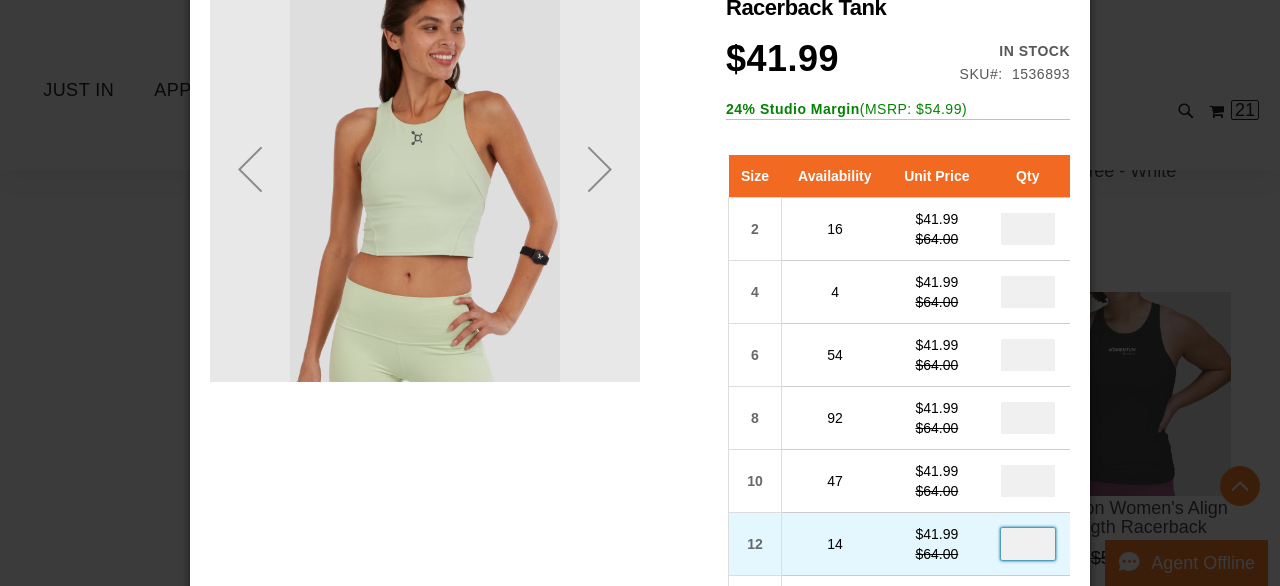 drag, startPoint x: 1039, startPoint y: 535, endPoint x: 1004, endPoint y: 535, distance: 35 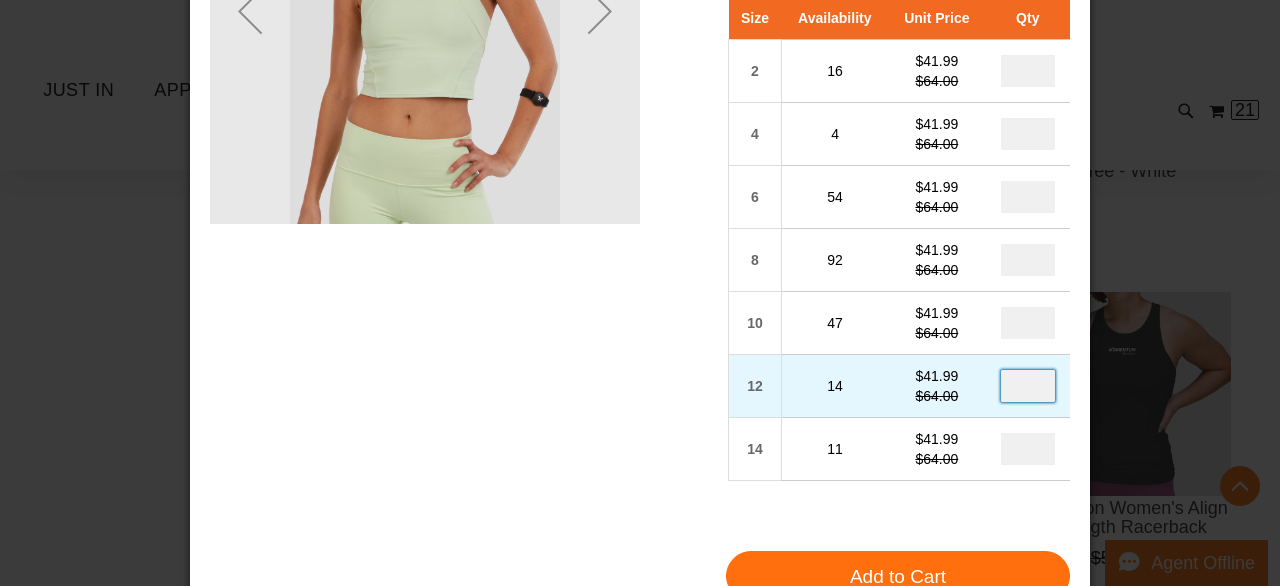 scroll, scrollTop: 266, scrollLeft: 0, axis: vertical 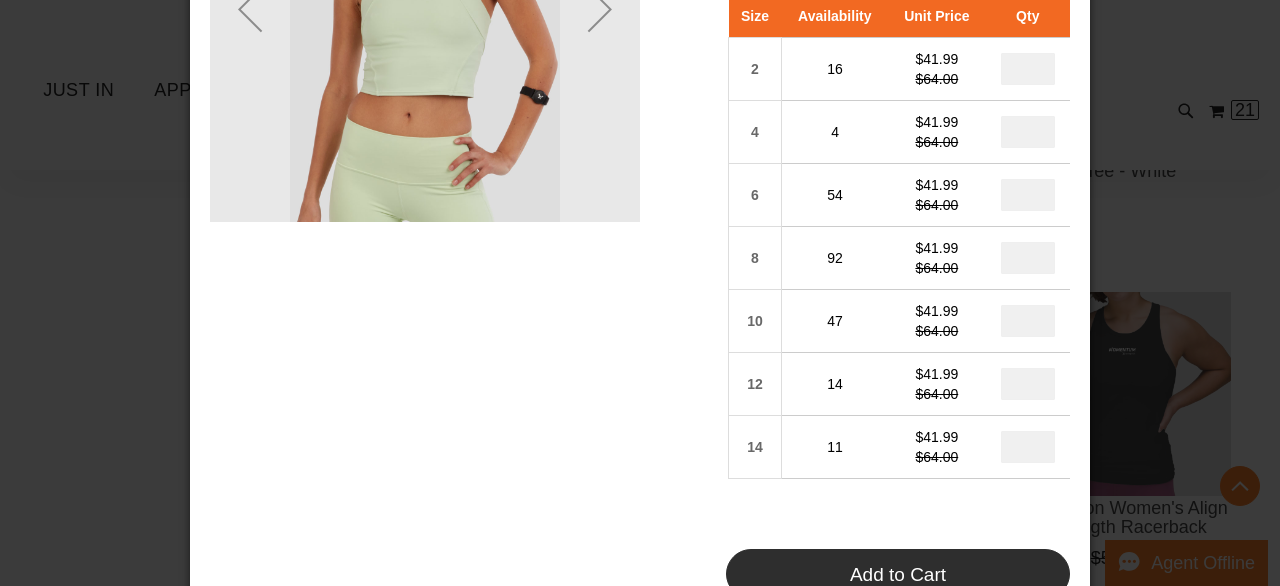 type on "*" 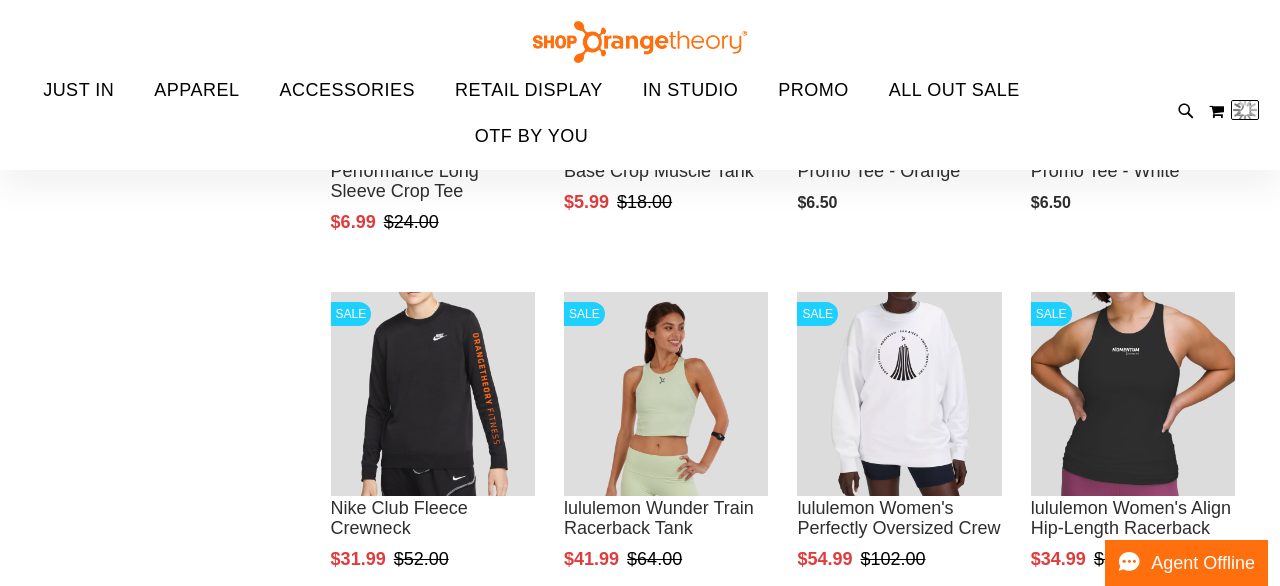 scroll, scrollTop: 0, scrollLeft: 0, axis: both 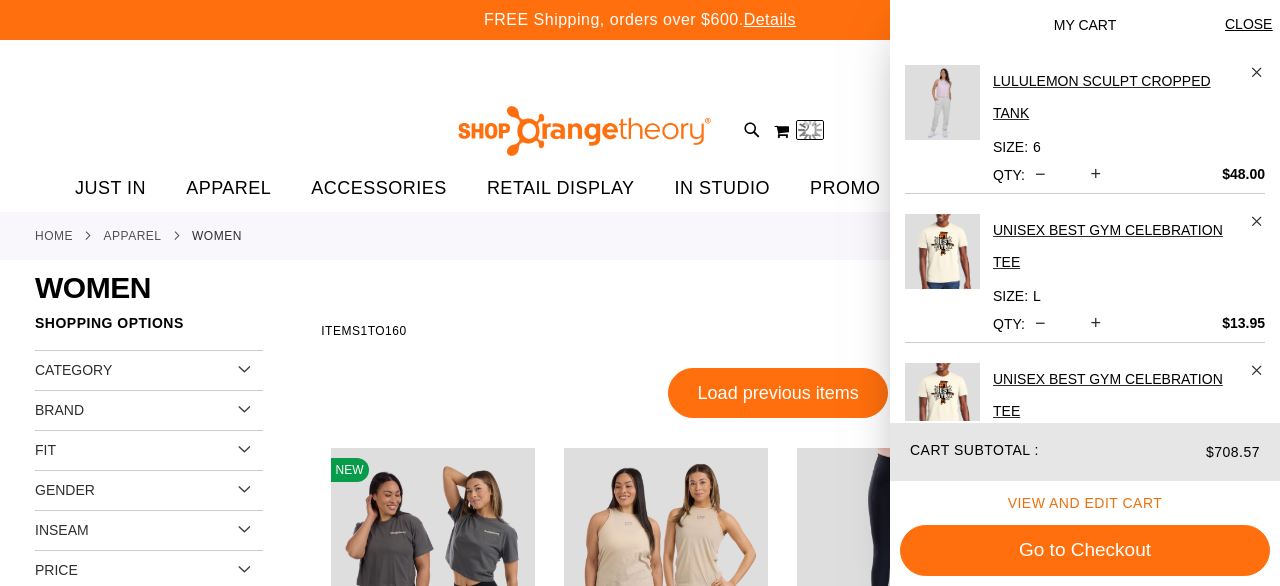click on "View and edit cart" at bounding box center (1085, 503) 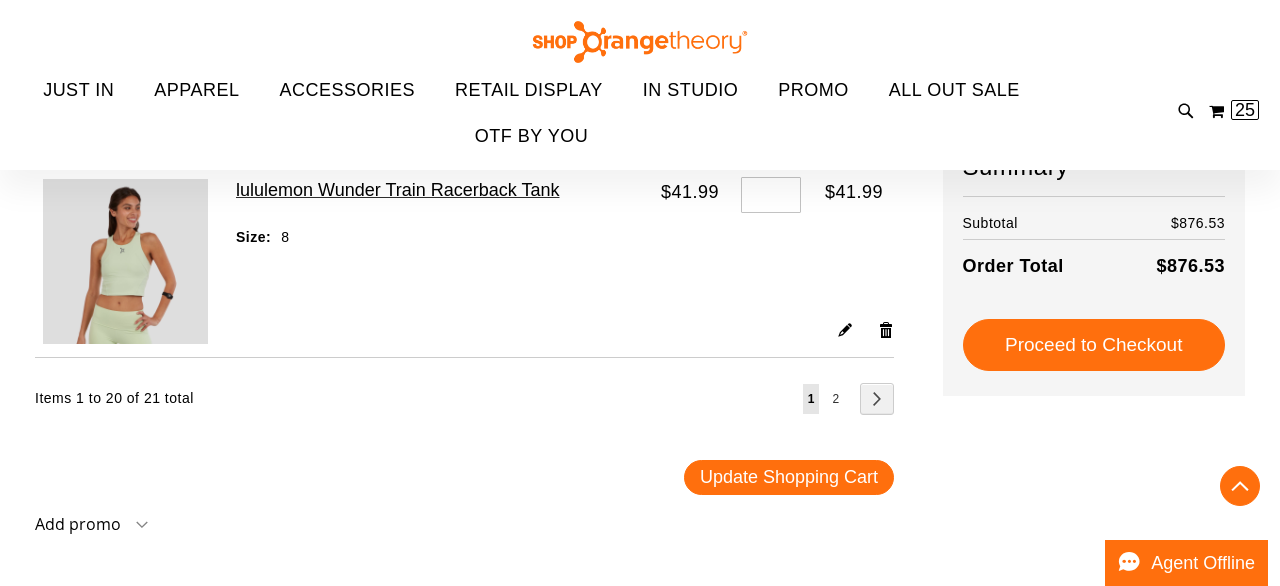 scroll, scrollTop: 3951, scrollLeft: 0, axis: vertical 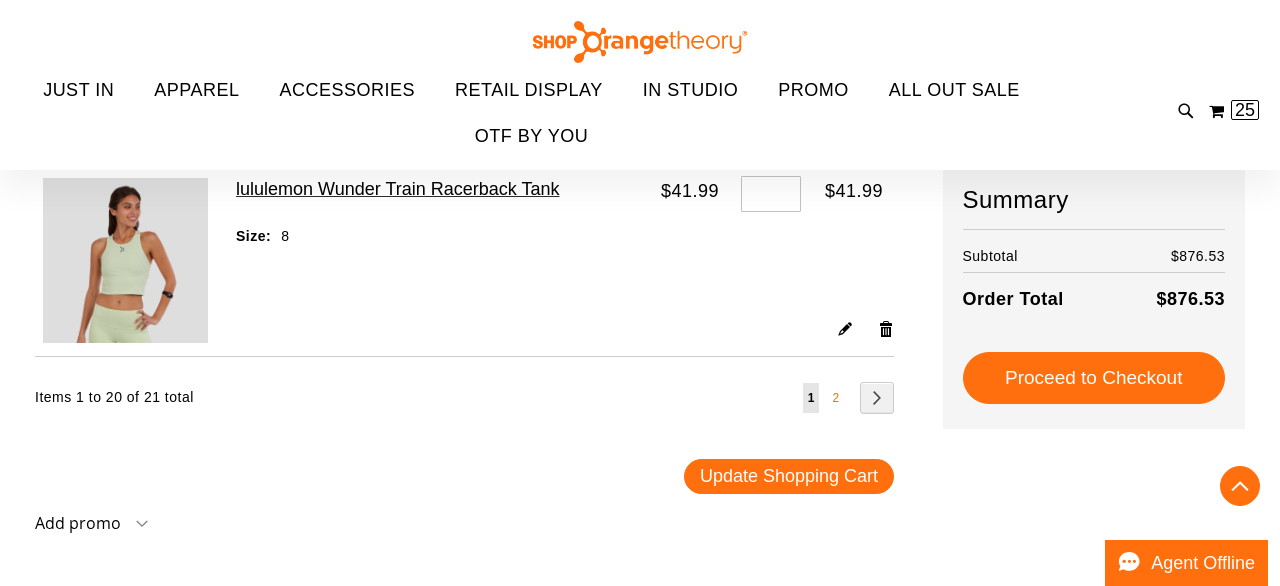type on "**********" 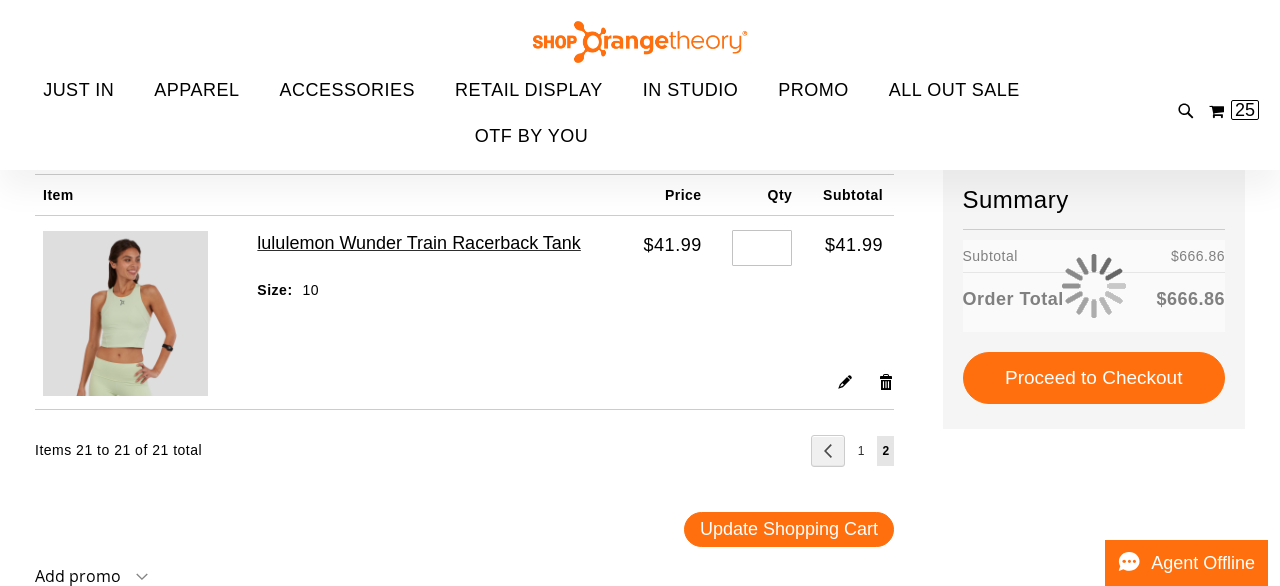scroll, scrollTop: 200, scrollLeft: 0, axis: vertical 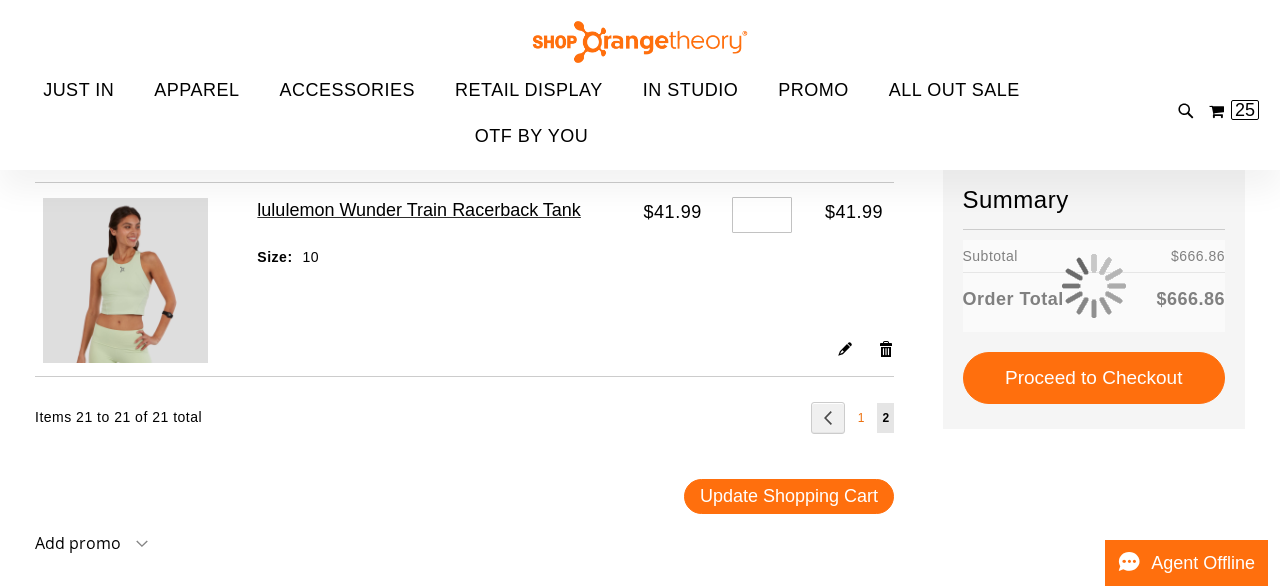 type on "**********" 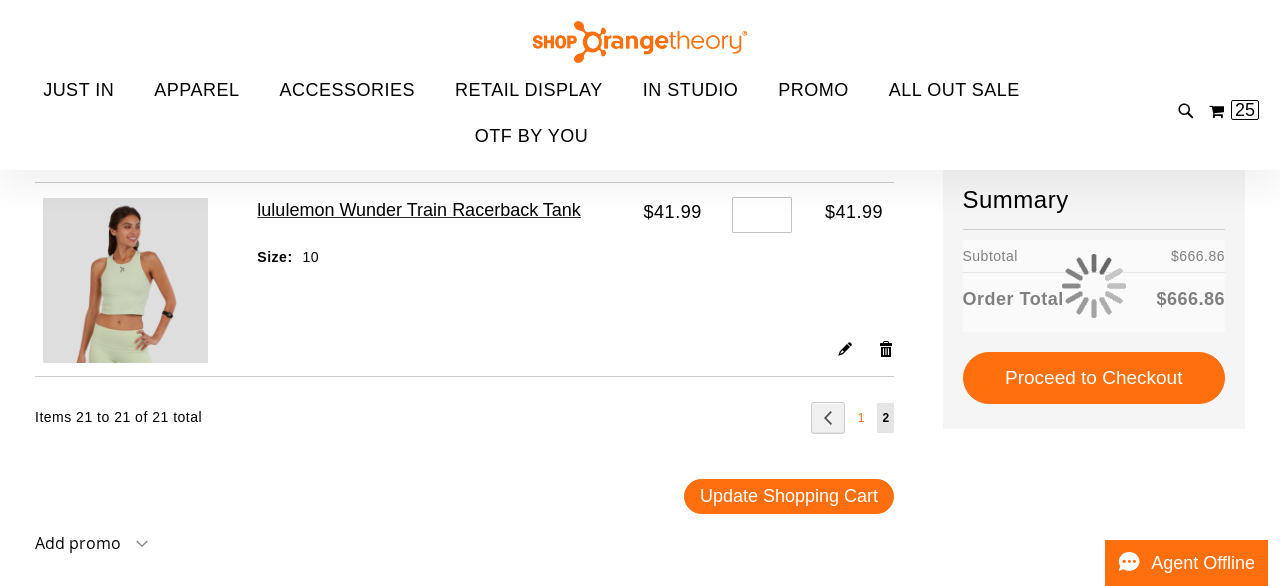 click on "1" at bounding box center (861, 418) 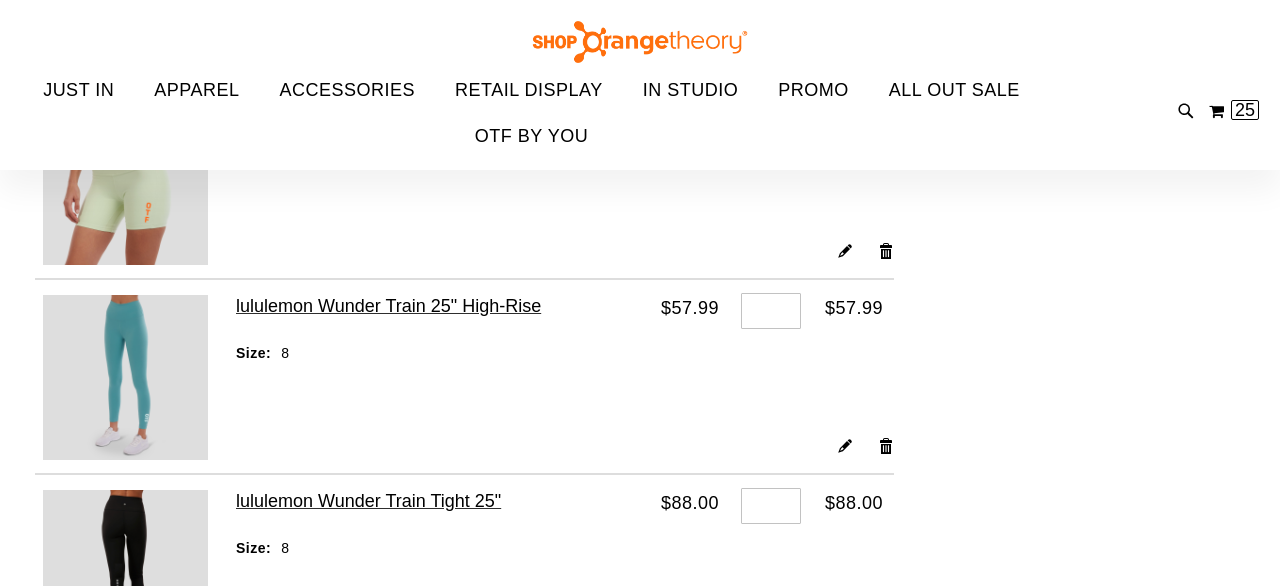 scroll, scrollTop: 100, scrollLeft: 0, axis: vertical 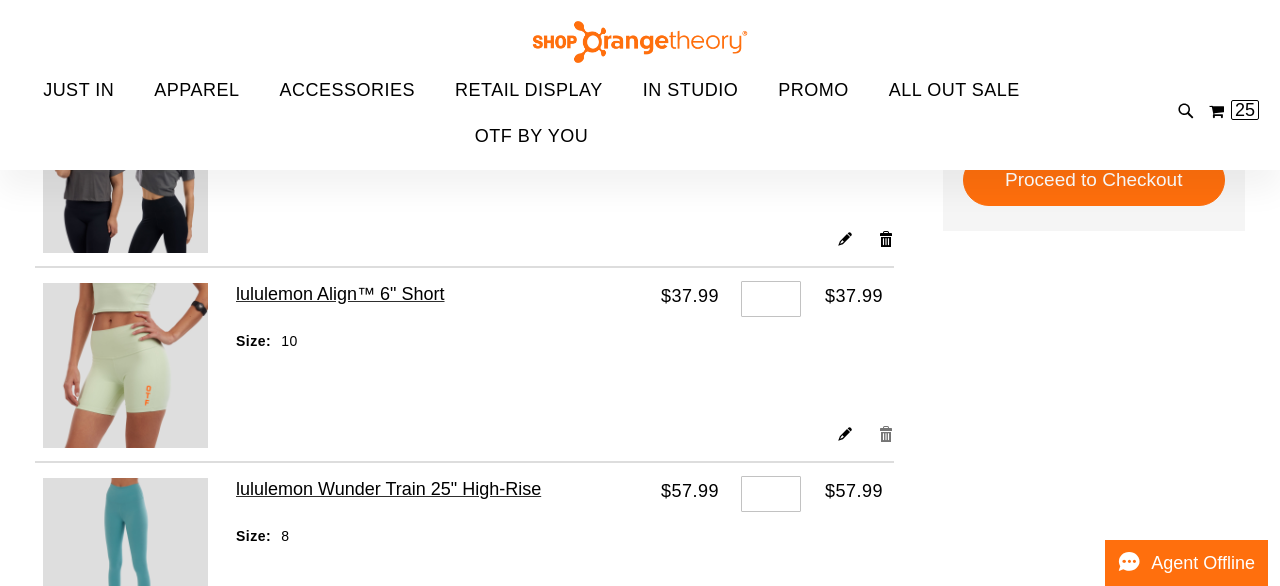 type on "**********" 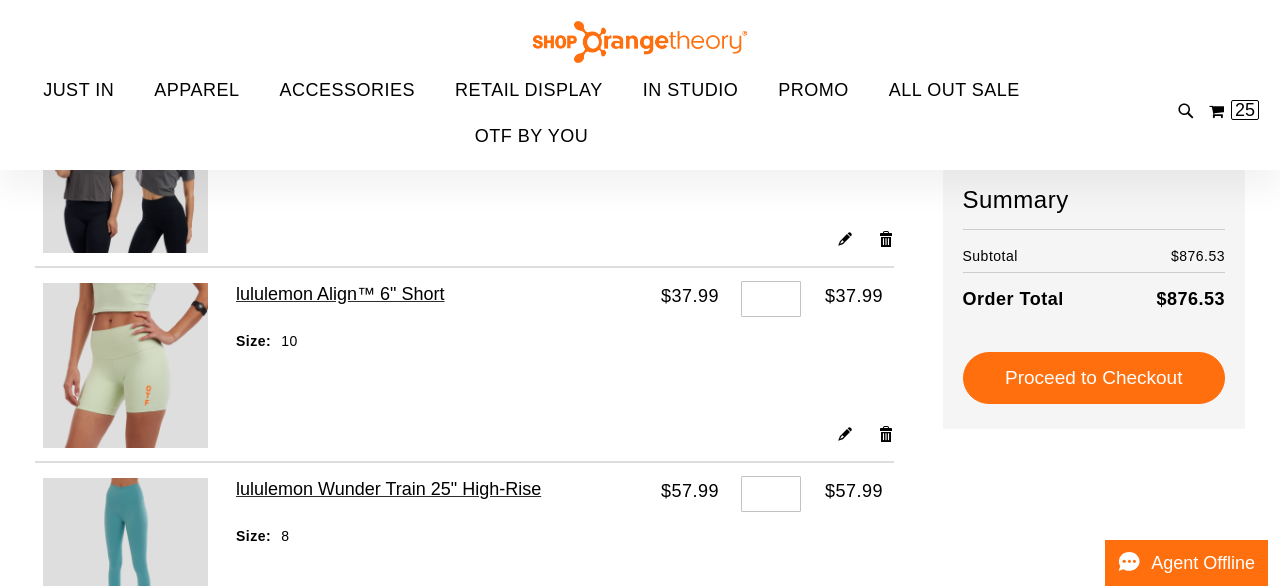 scroll, scrollTop: 0, scrollLeft: 0, axis: both 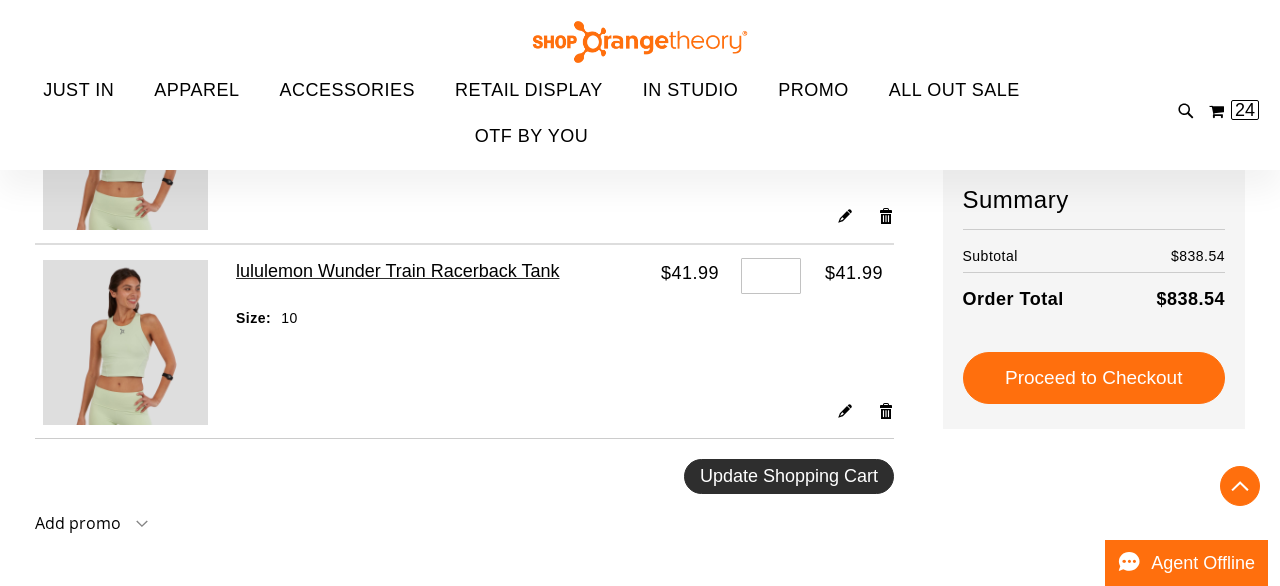 type on "**********" 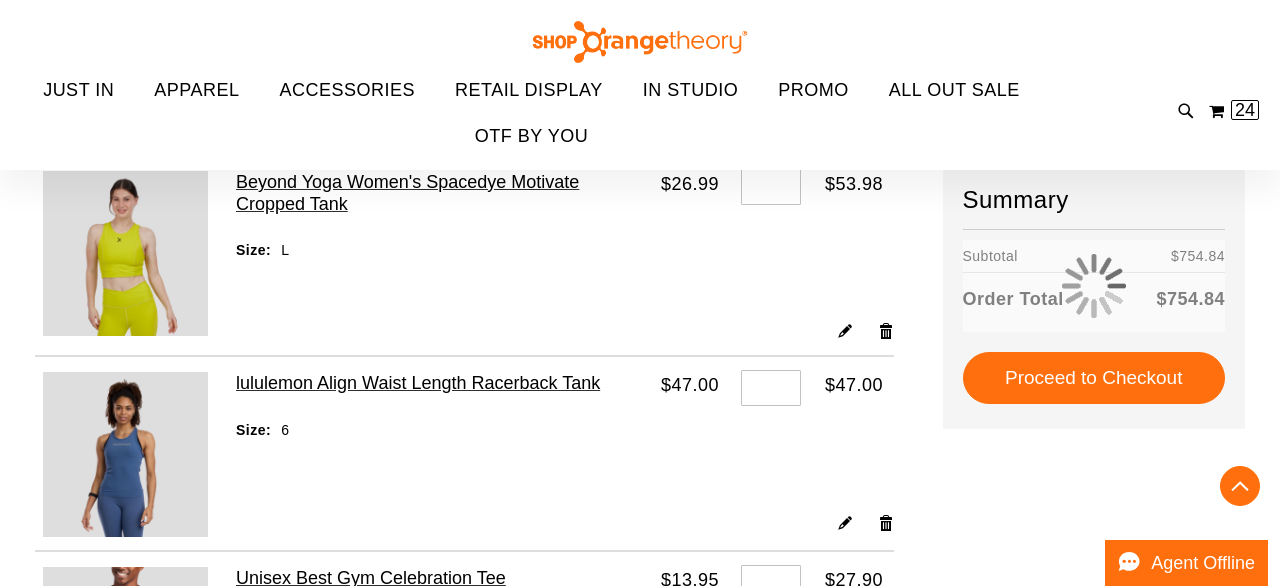 scroll, scrollTop: 0, scrollLeft: 0, axis: both 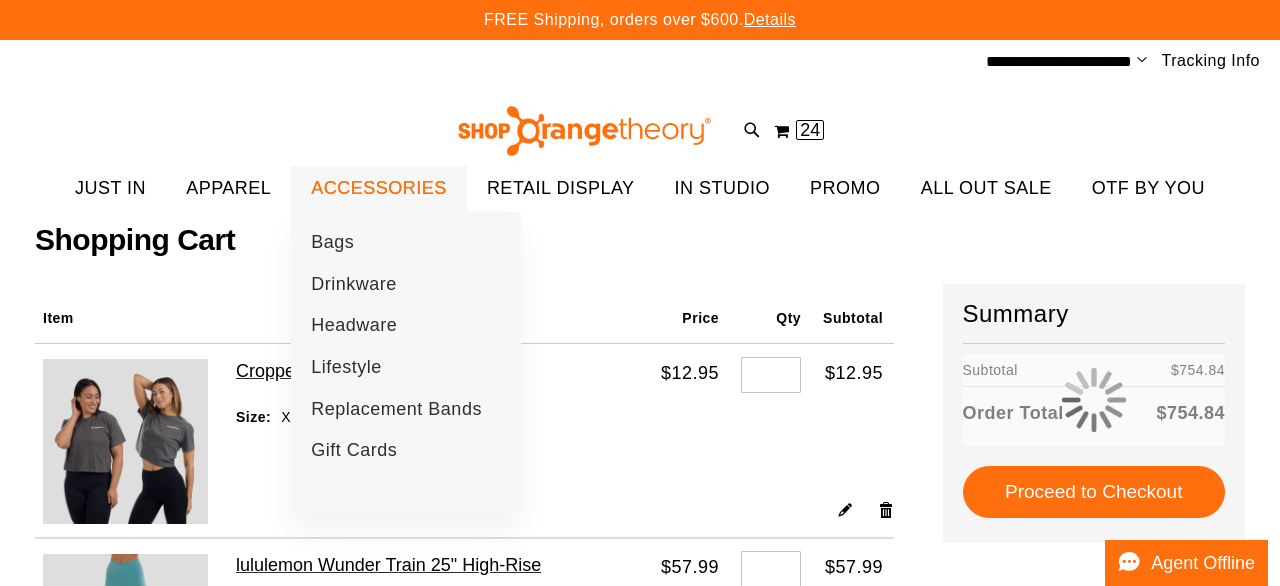 type on "**********" 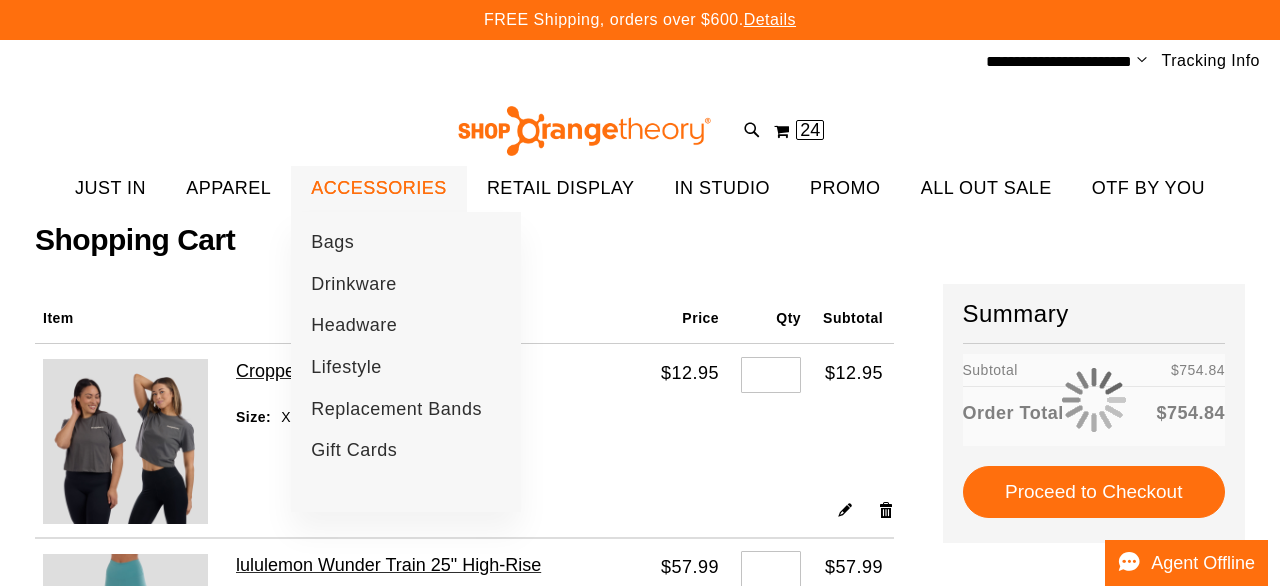 click on "ACCESSORIES" at bounding box center [379, 188] 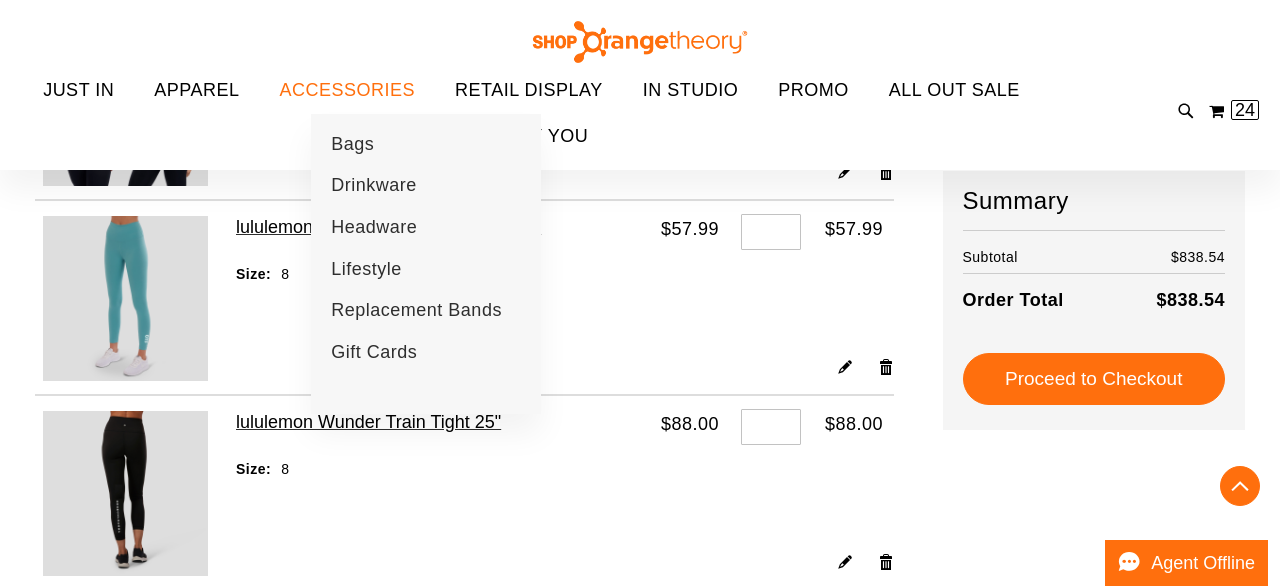scroll, scrollTop: 337, scrollLeft: 0, axis: vertical 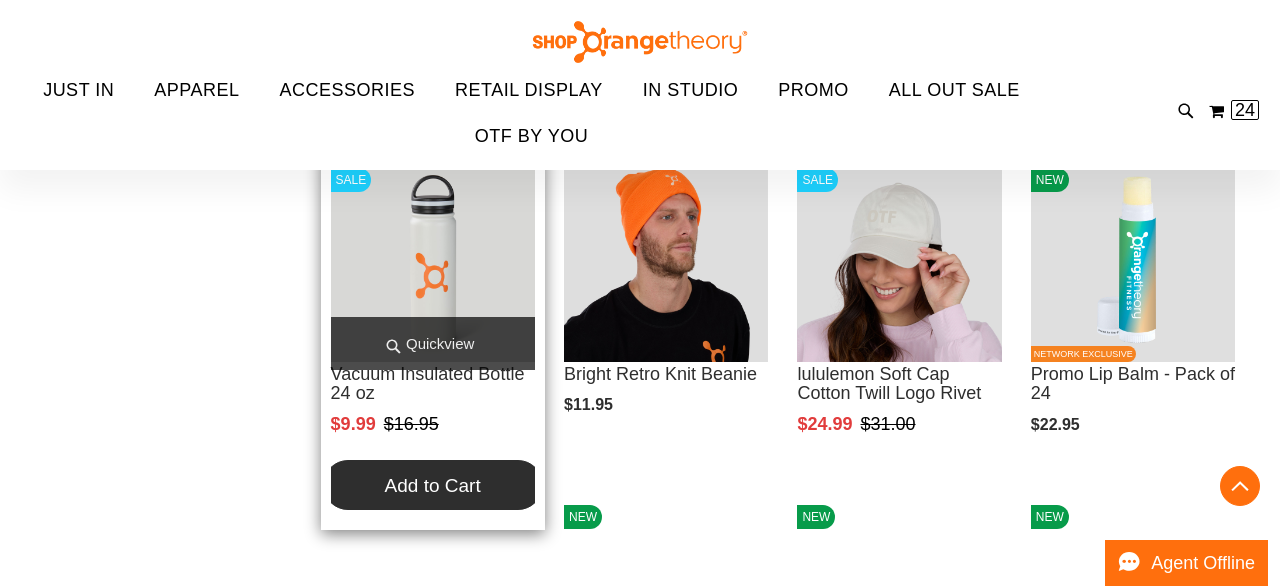 type on "**********" 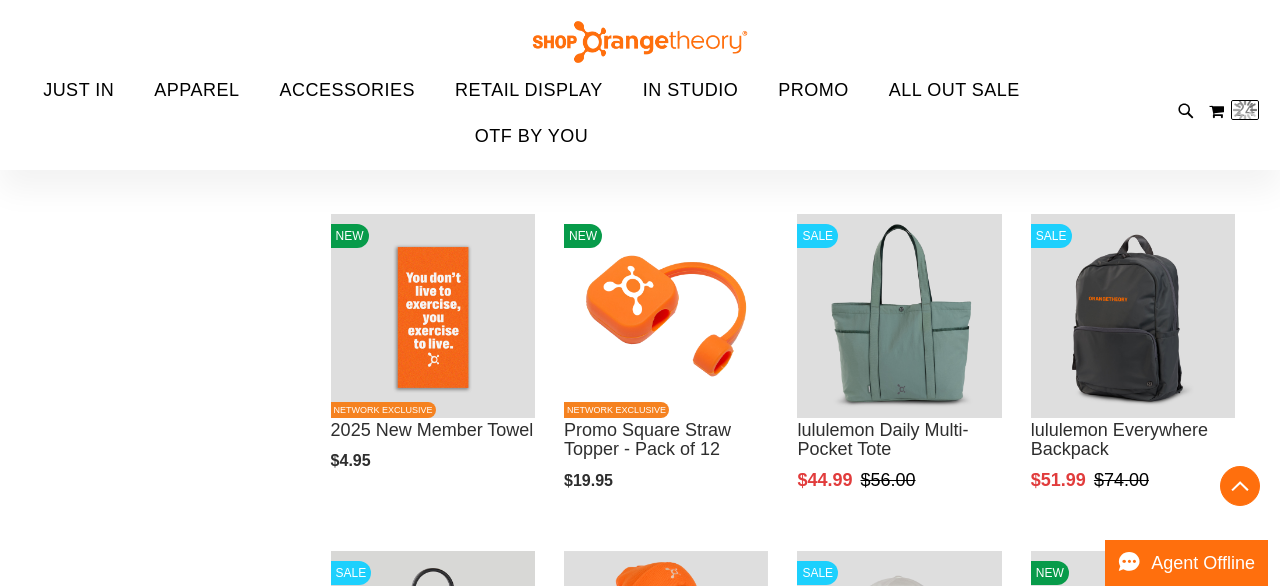 scroll, scrollTop: 1867, scrollLeft: 0, axis: vertical 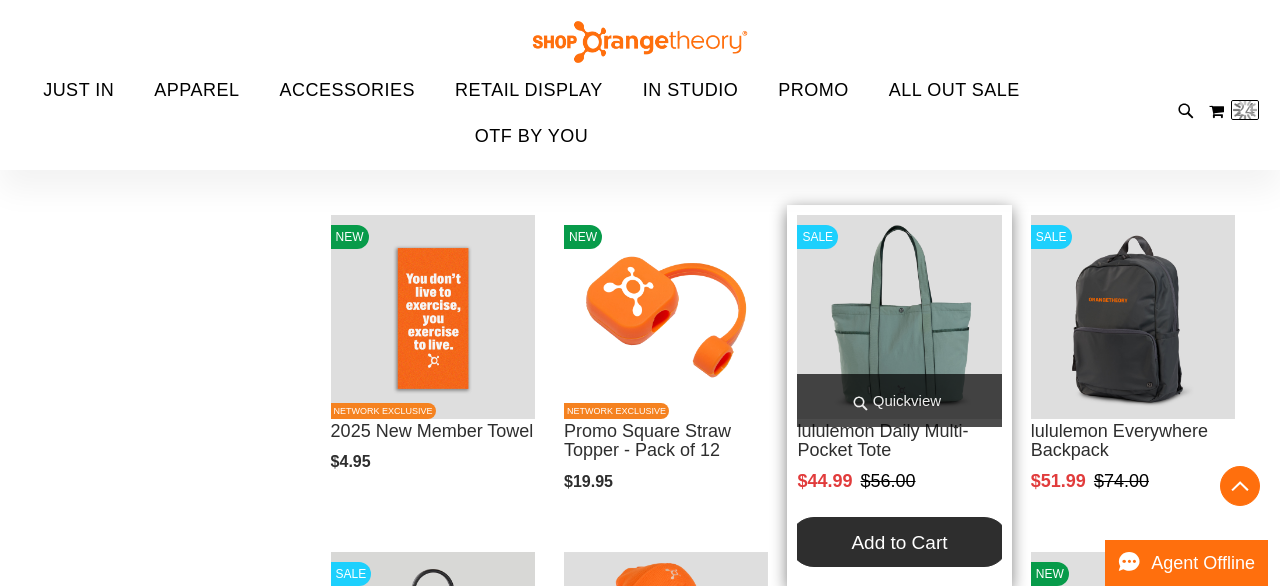 click on "Add to Cart" at bounding box center [899, 542] 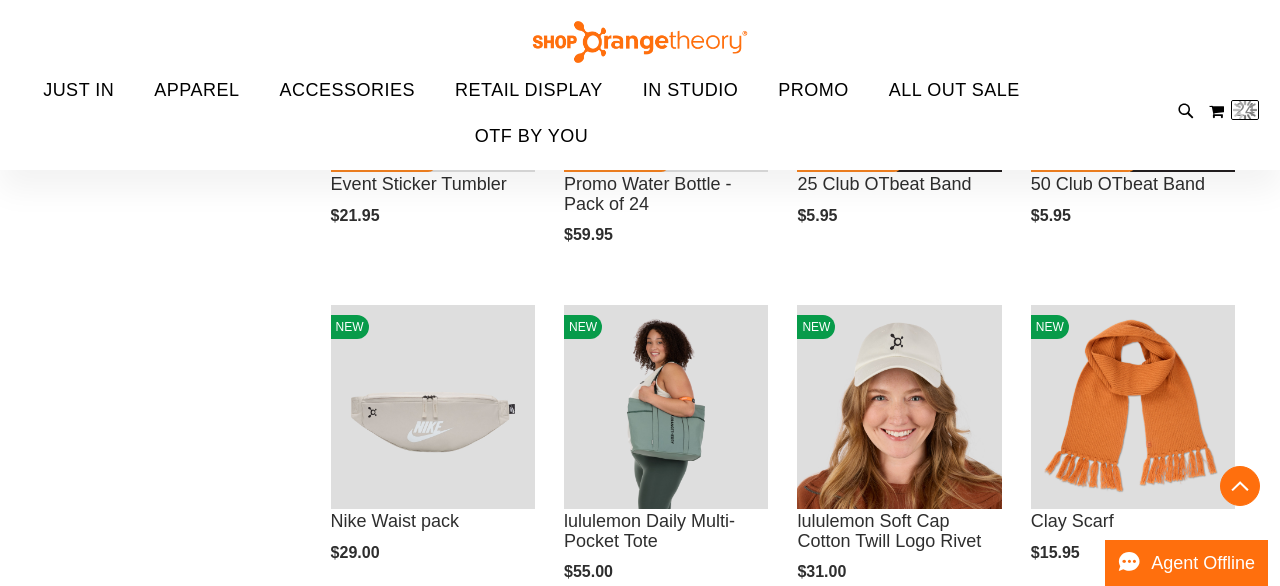 scroll, scrollTop: 2810, scrollLeft: 0, axis: vertical 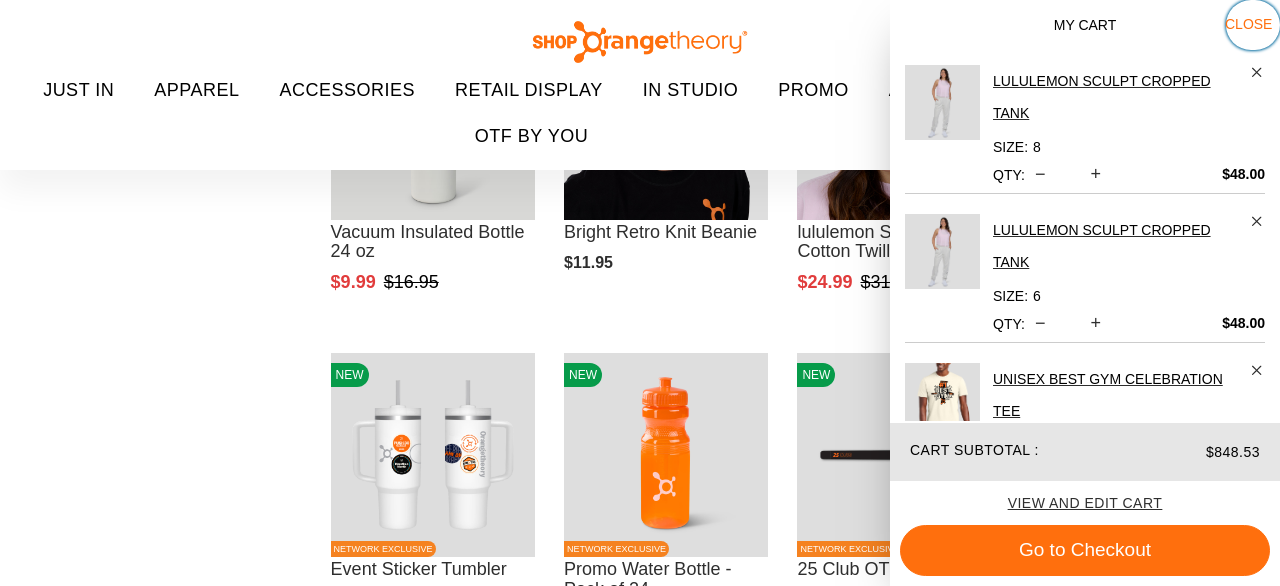 click on "Close" at bounding box center (1248, 24) 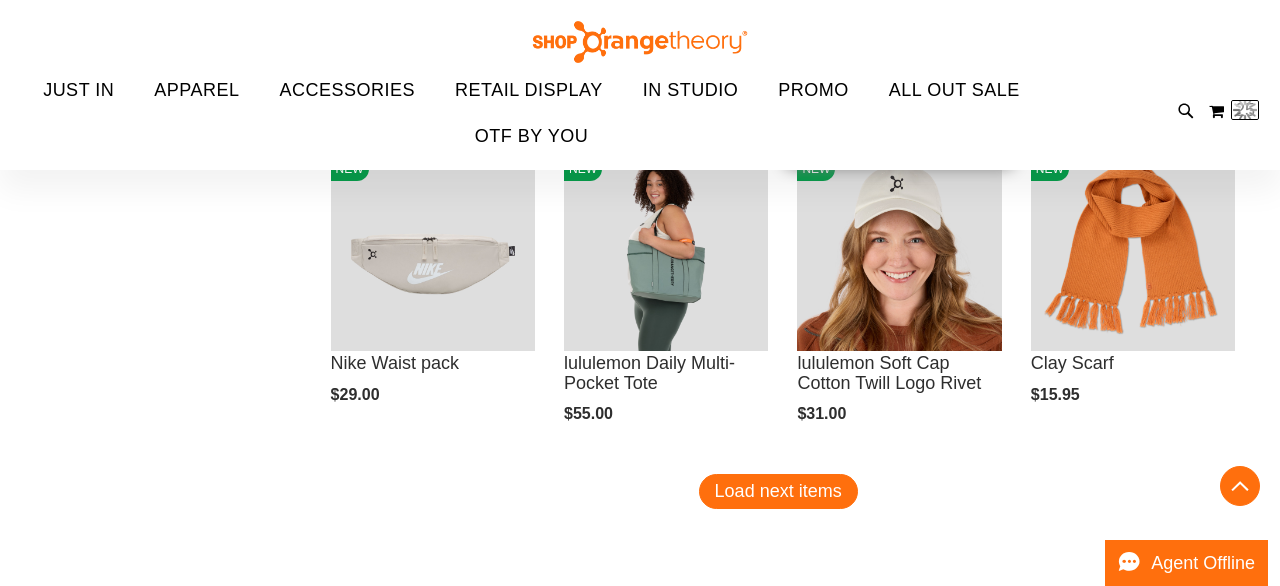 scroll, scrollTop: 2951, scrollLeft: 0, axis: vertical 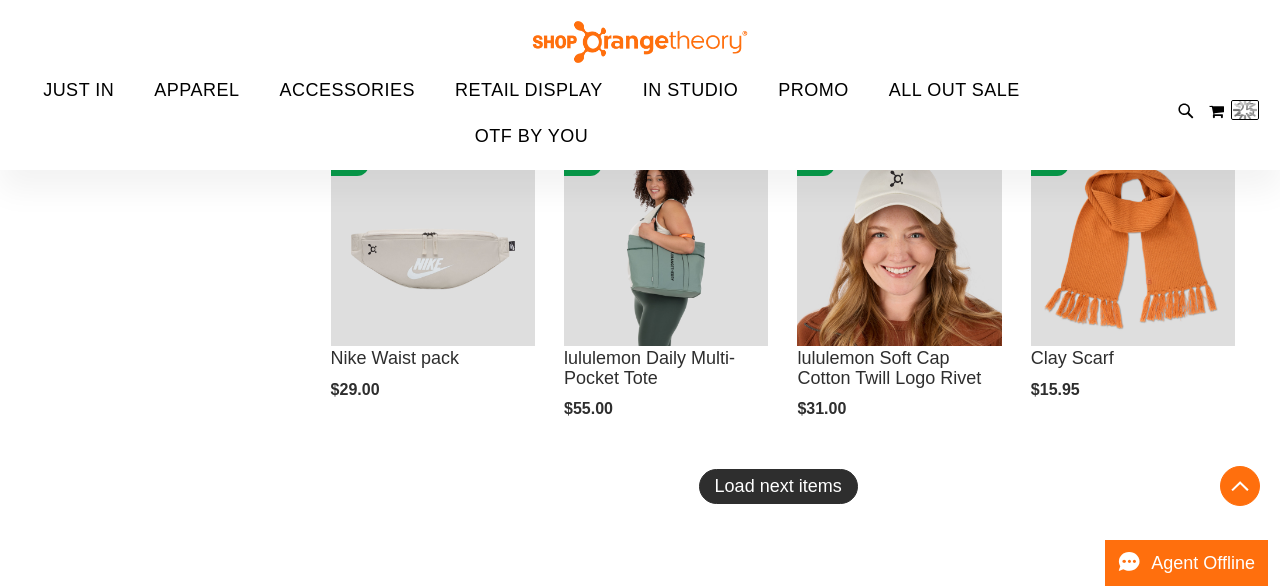 click on "Load next items" at bounding box center [778, 486] 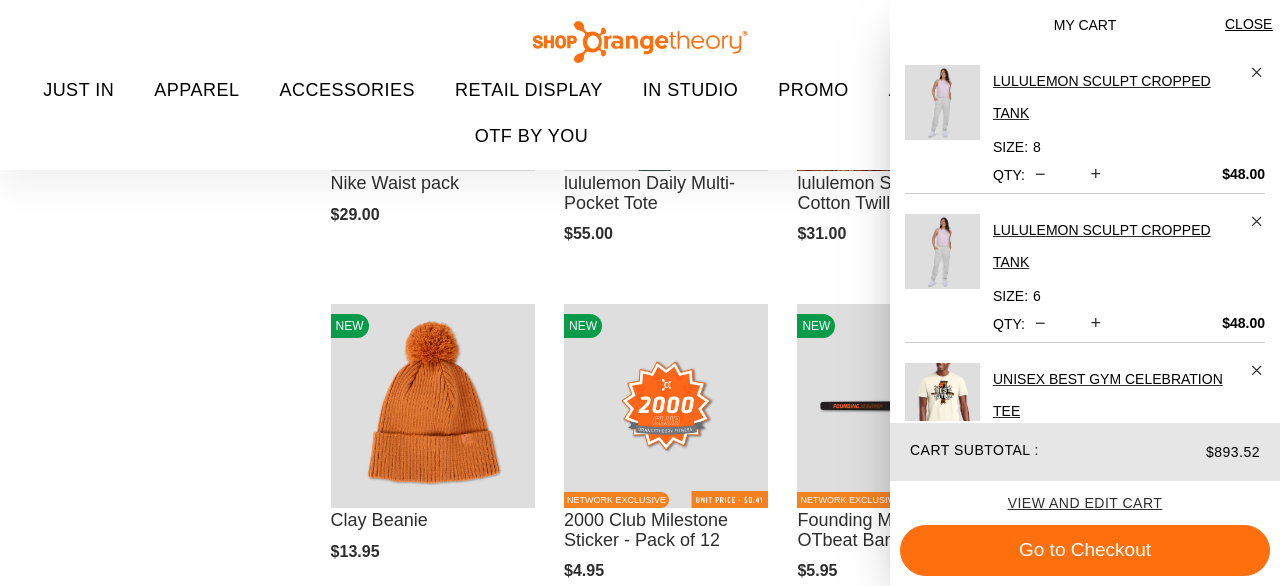 scroll, scrollTop: 3127, scrollLeft: 0, axis: vertical 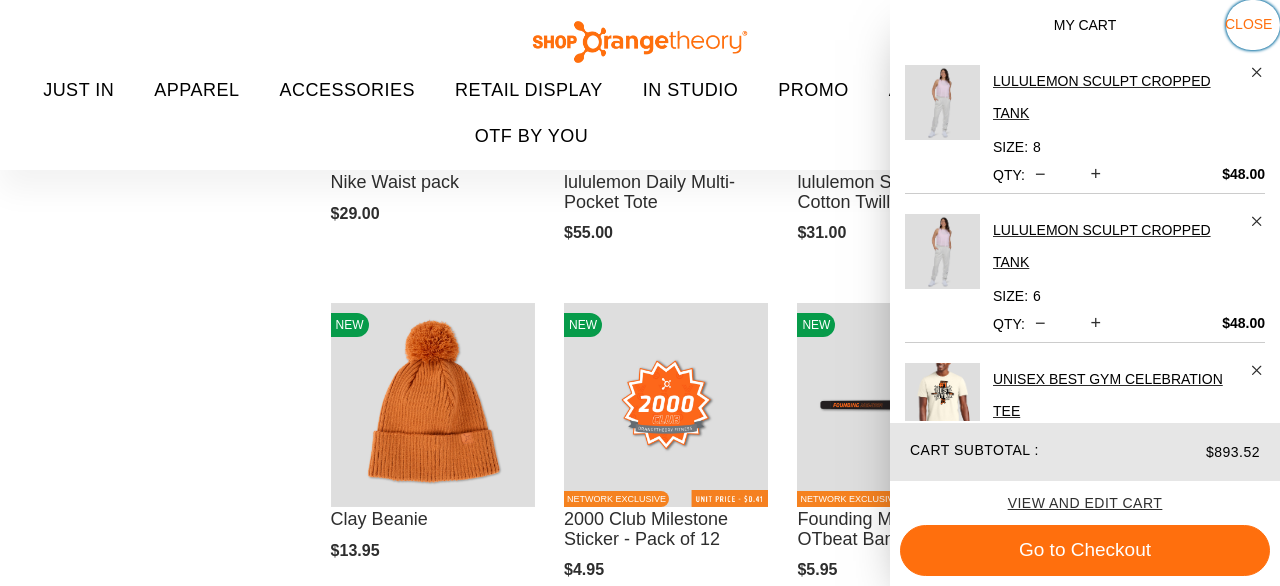 click on "Close" at bounding box center (1248, 24) 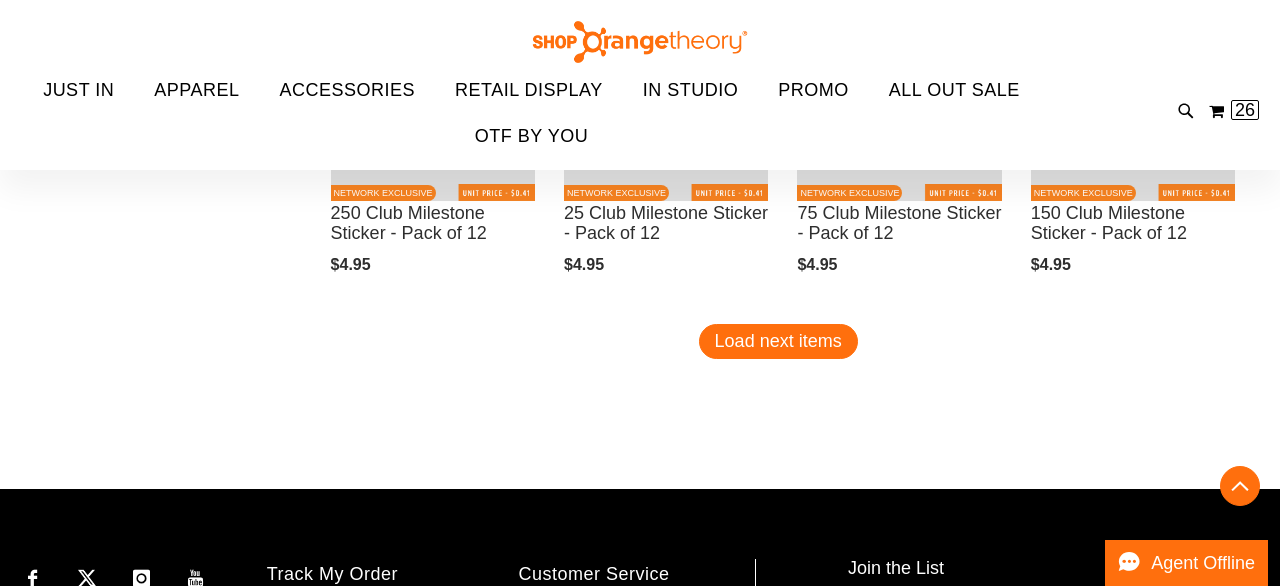 scroll, scrollTop: 4119, scrollLeft: 0, axis: vertical 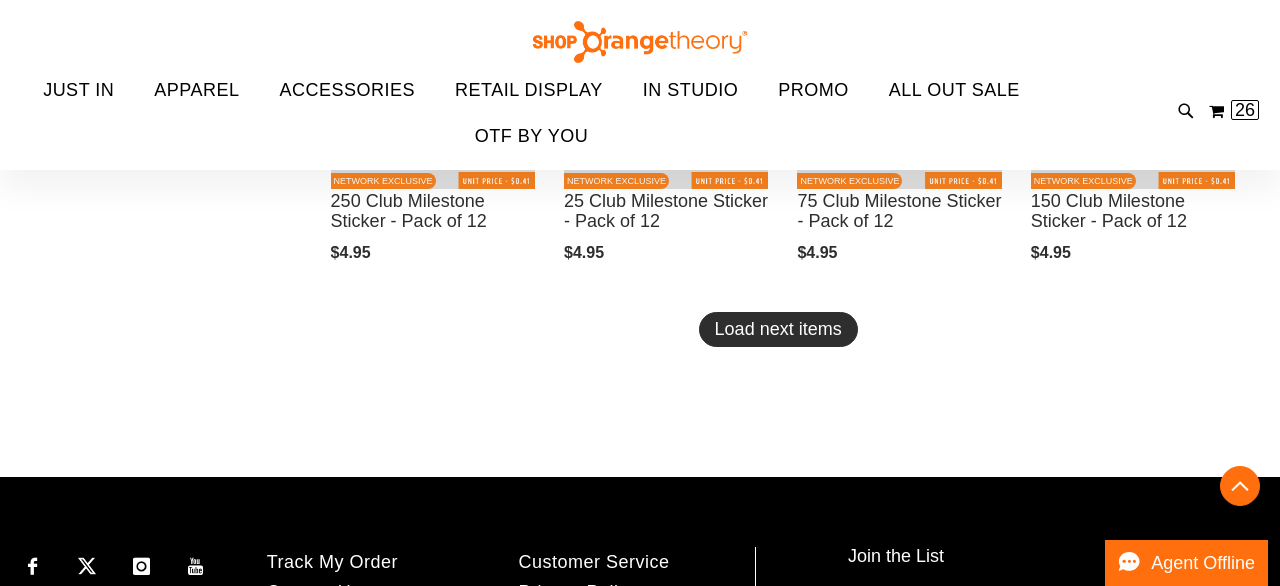 click on "Load next items" at bounding box center (778, 329) 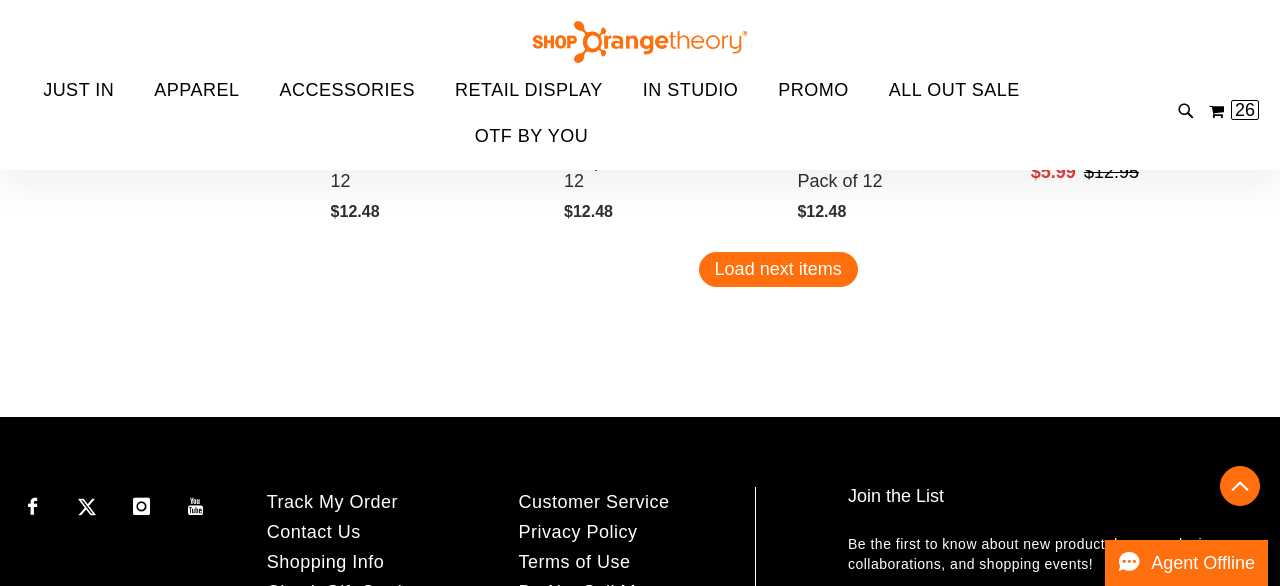 scroll, scrollTop: 5197, scrollLeft: 0, axis: vertical 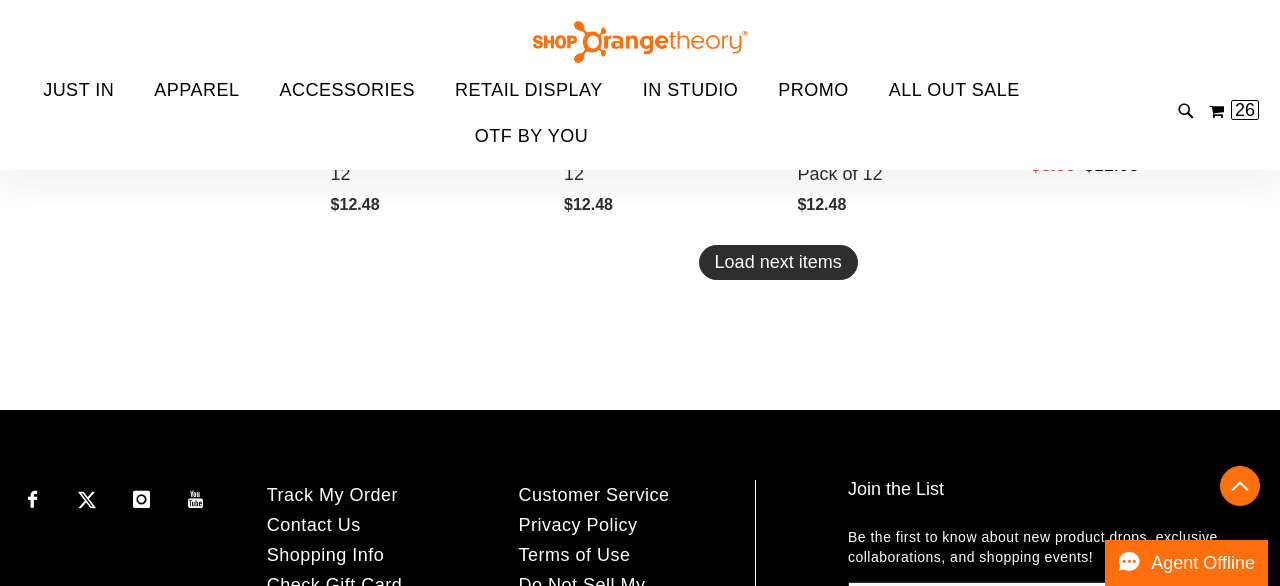 click on "Load next items" at bounding box center [778, 262] 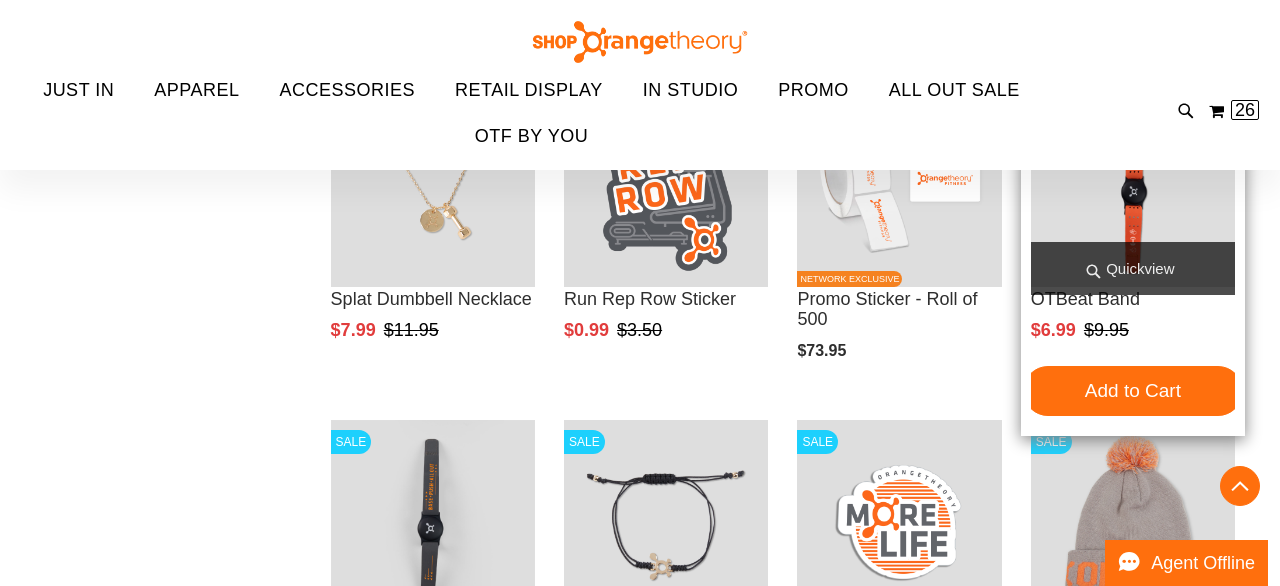 scroll, scrollTop: 5378, scrollLeft: 0, axis: vertical 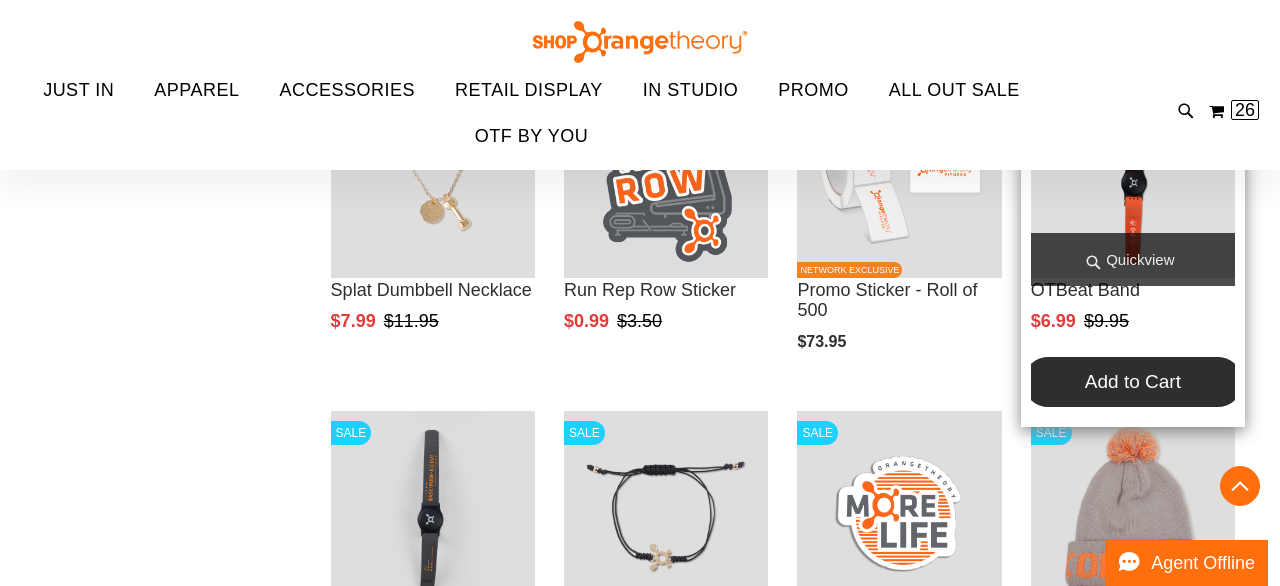 click on "Add to Cart" at bounding box center [1133, 381] 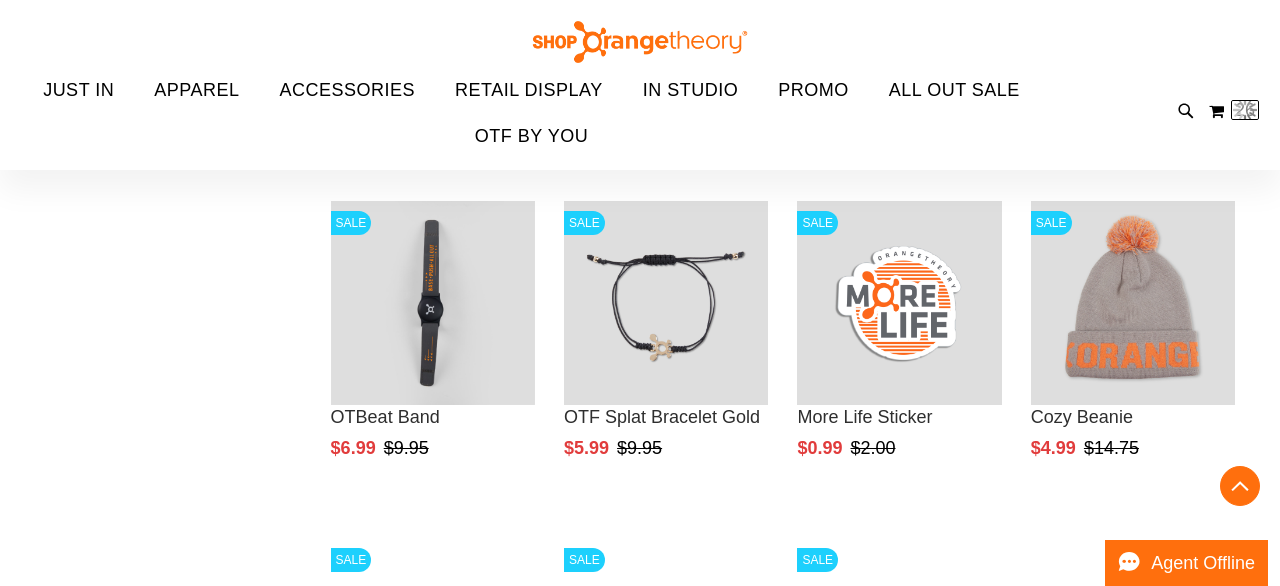 scroll, scrollTop: 5591, scrollLeft: 0, axis: vertical 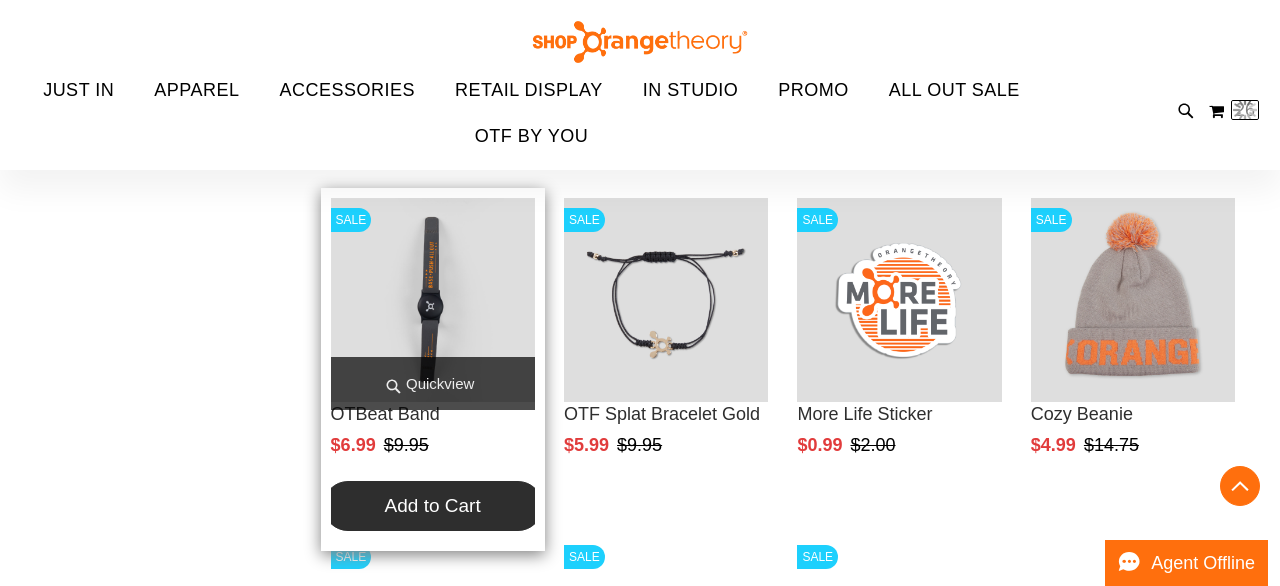 click on "Add to Cart" at bounding box center (433, 505) 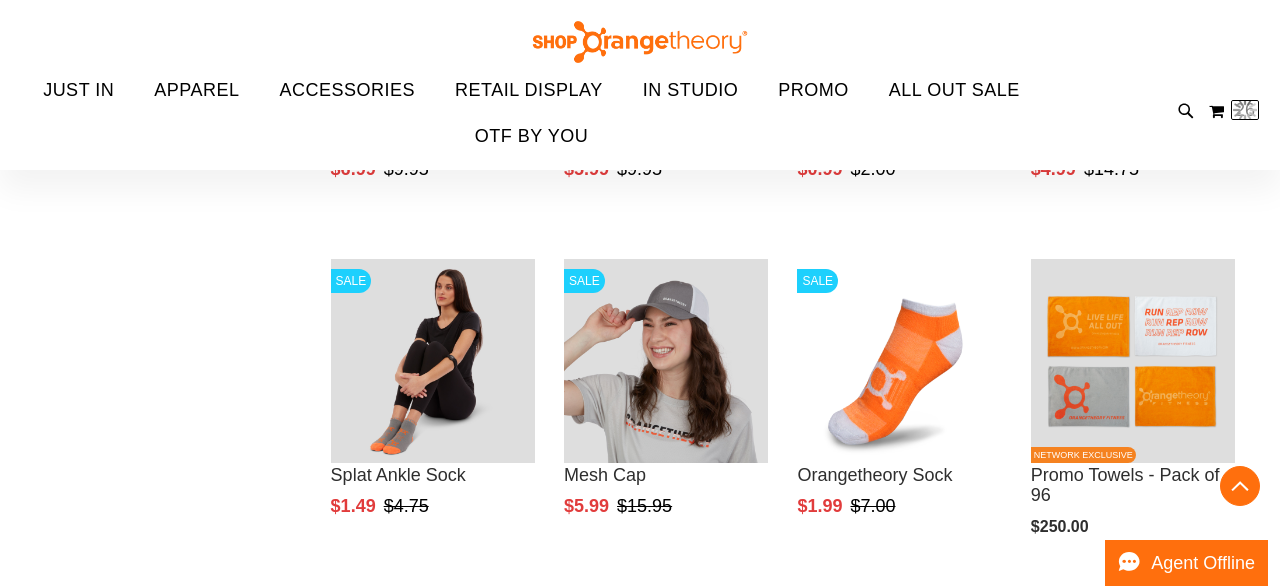 scroll, scrollTop: 5866, scrollLeft: 0, axis: vertical 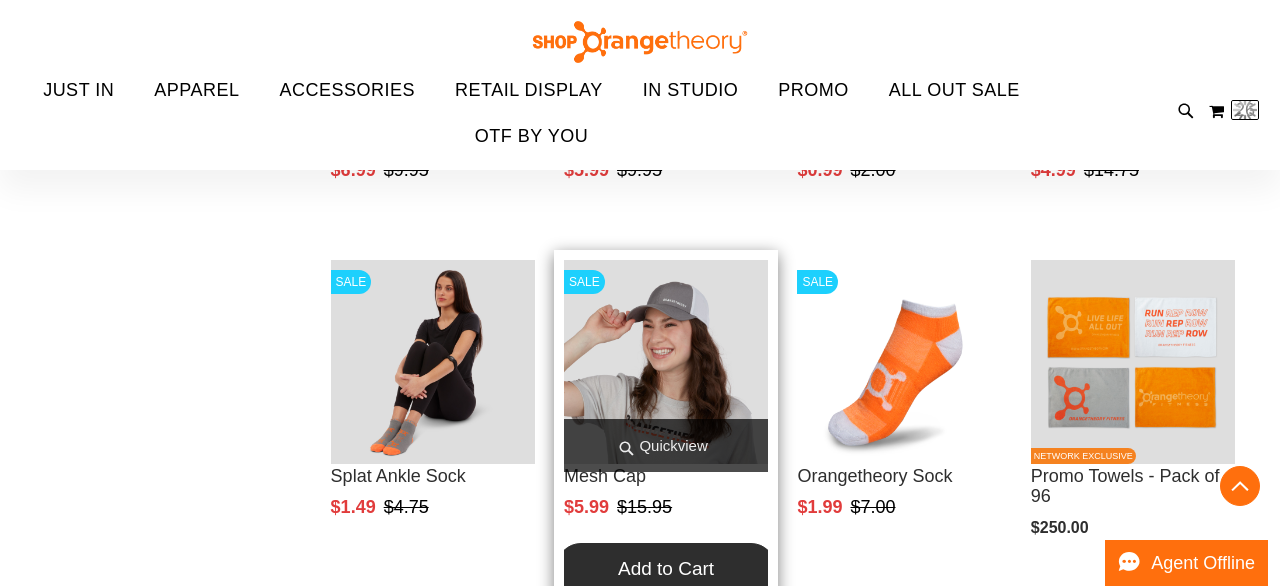 click on "Add to Cart" at bounding box center (666, 568) 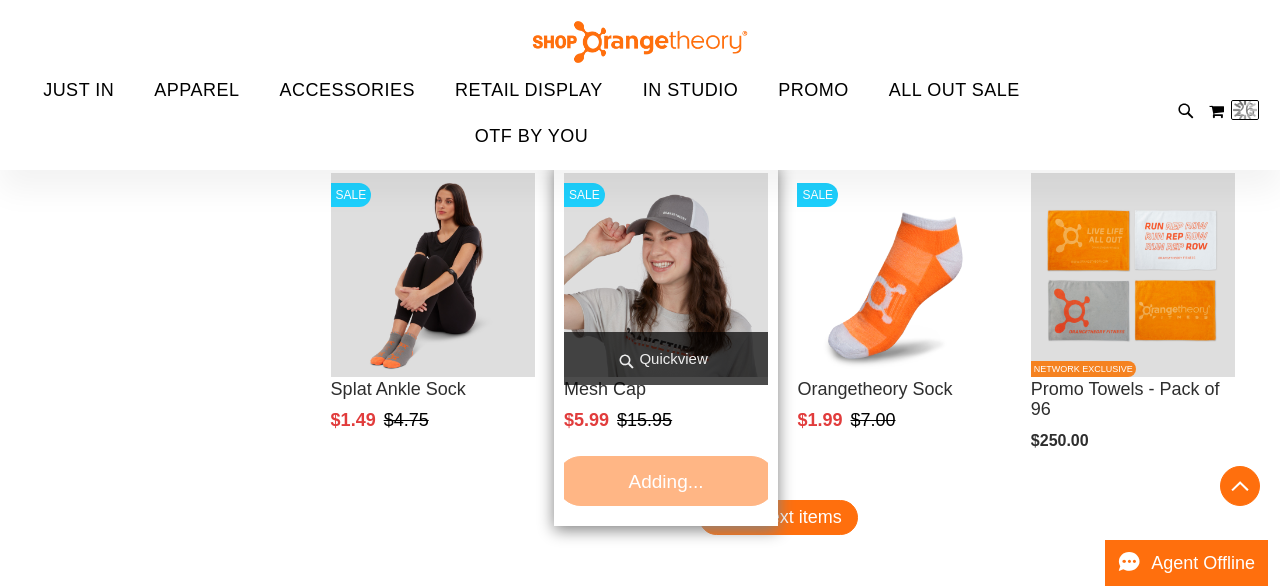 scroll, scrollTop: 5990, scrollLeft: 0, axis: vertical 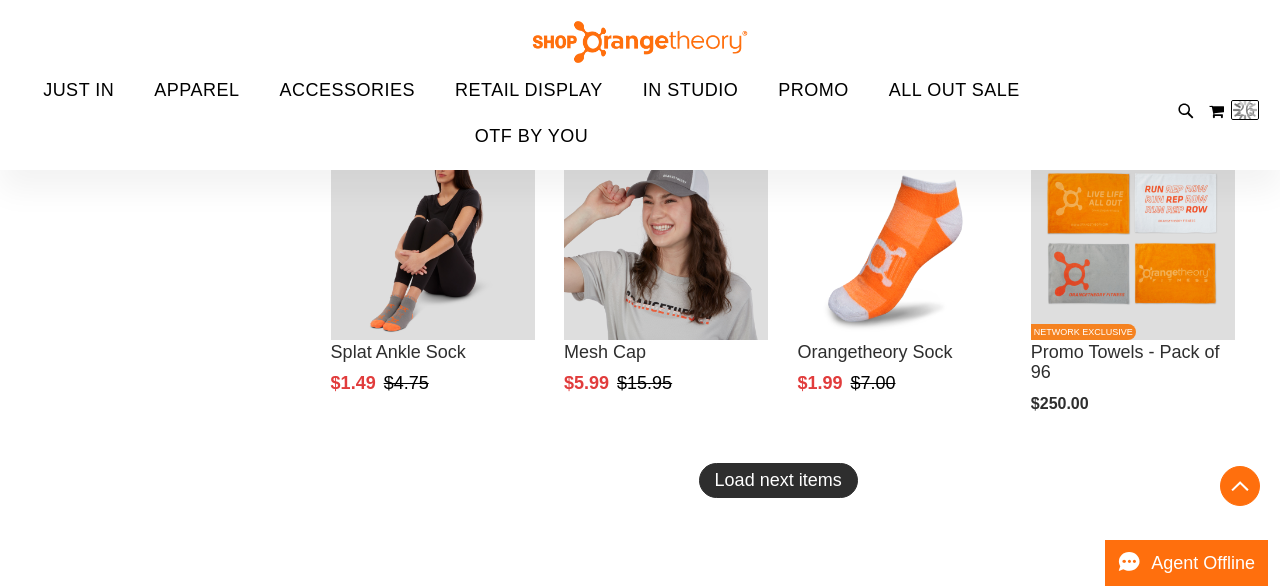 click on "Load next items" at bounding box center (778, 480) 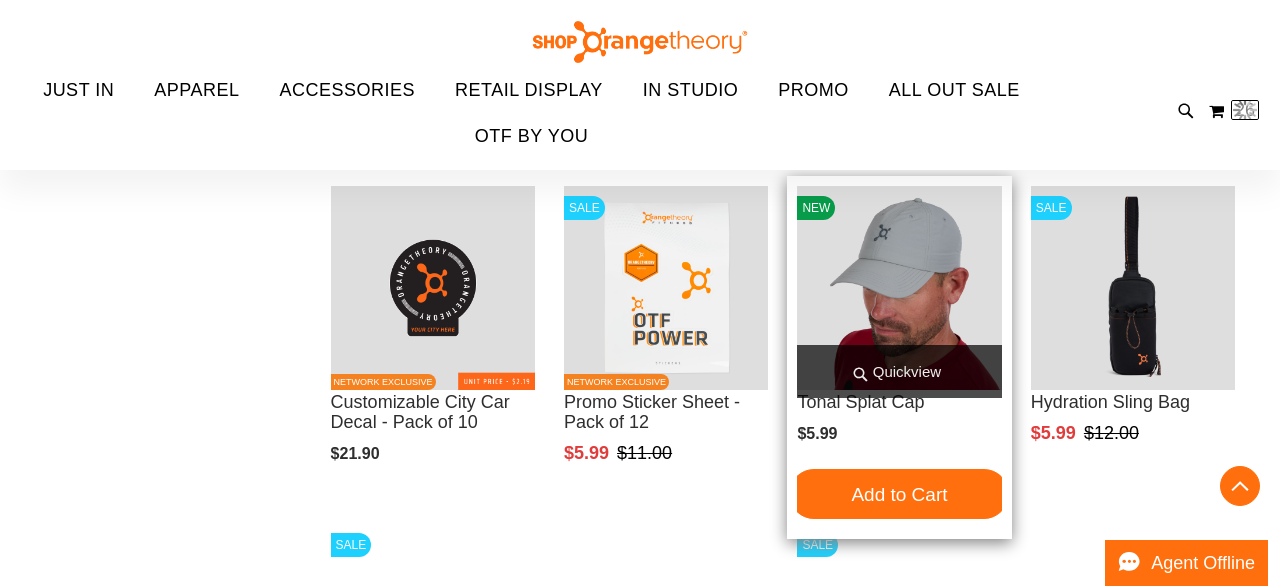 scroll, scrollTop: 6285, scrollLeft: 0, axis: vertical 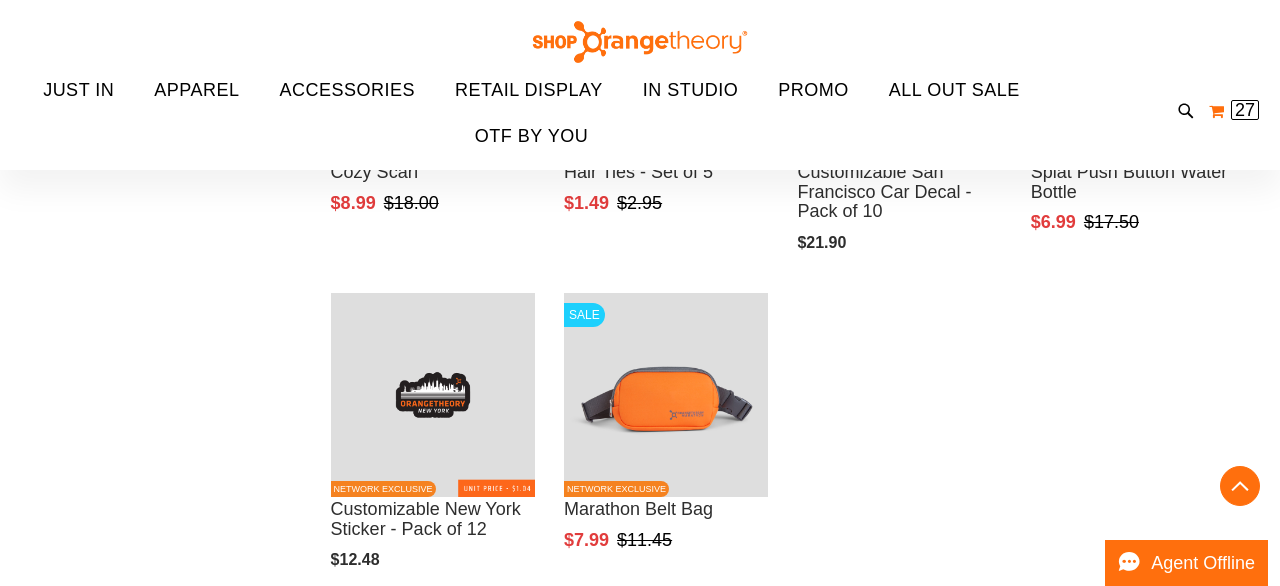 type on "**********" 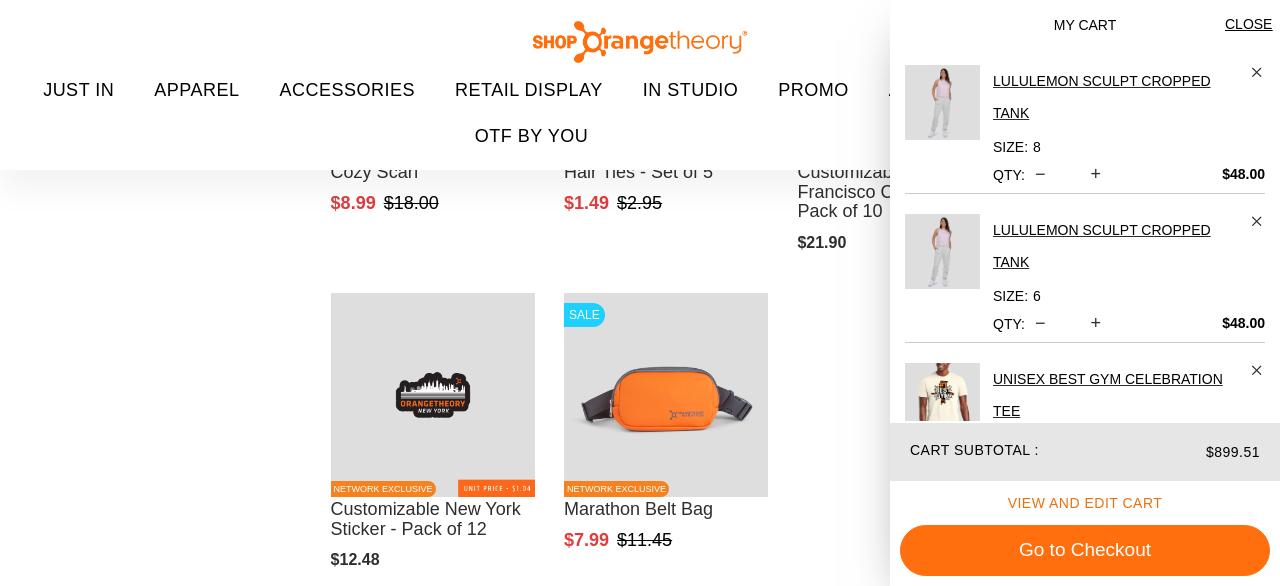 click on "View and edit cart" at bounding box center (1085, 503) 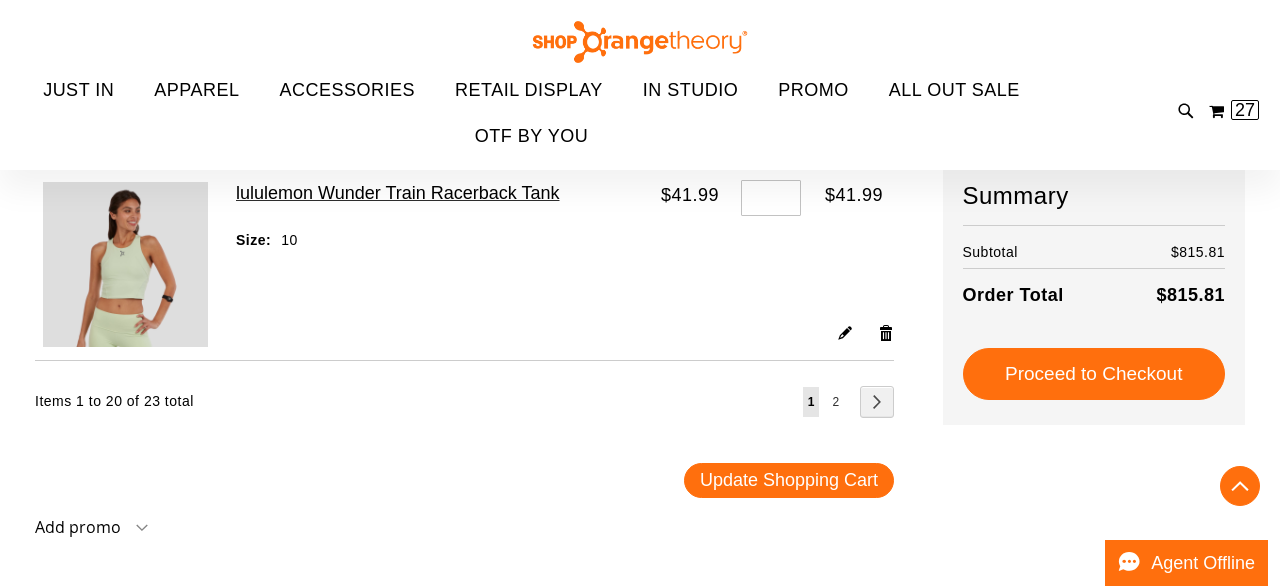 scroll, scrollTop: 3954, scrollLeft: 0, axis: vertical 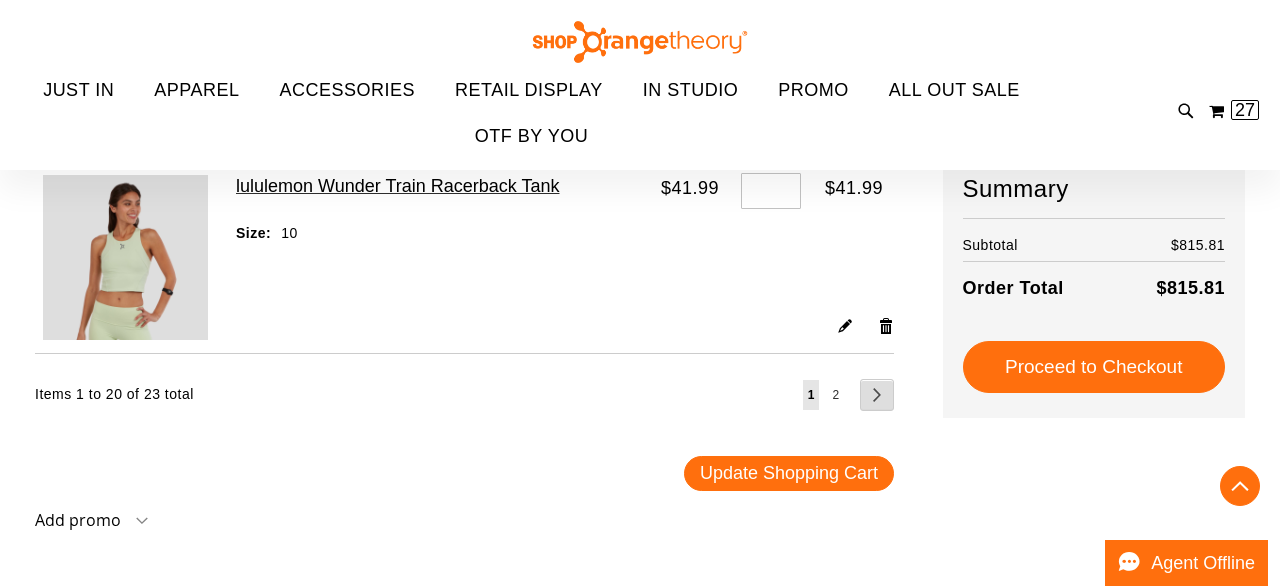 type on "**********" 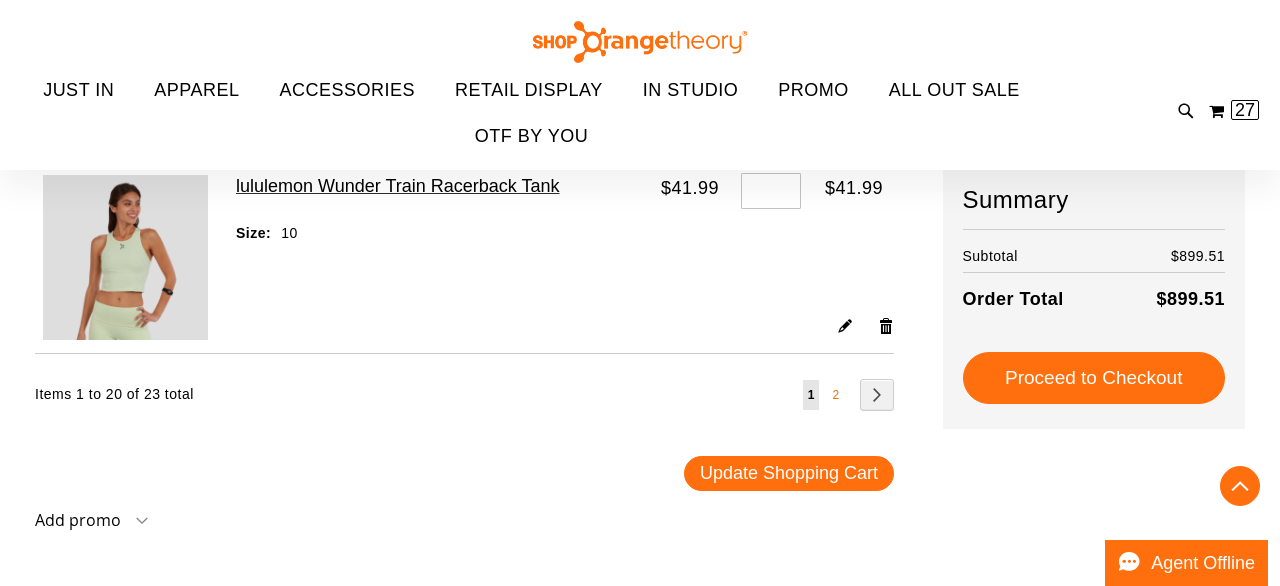 click on "2" at bounding box center (835, 395) 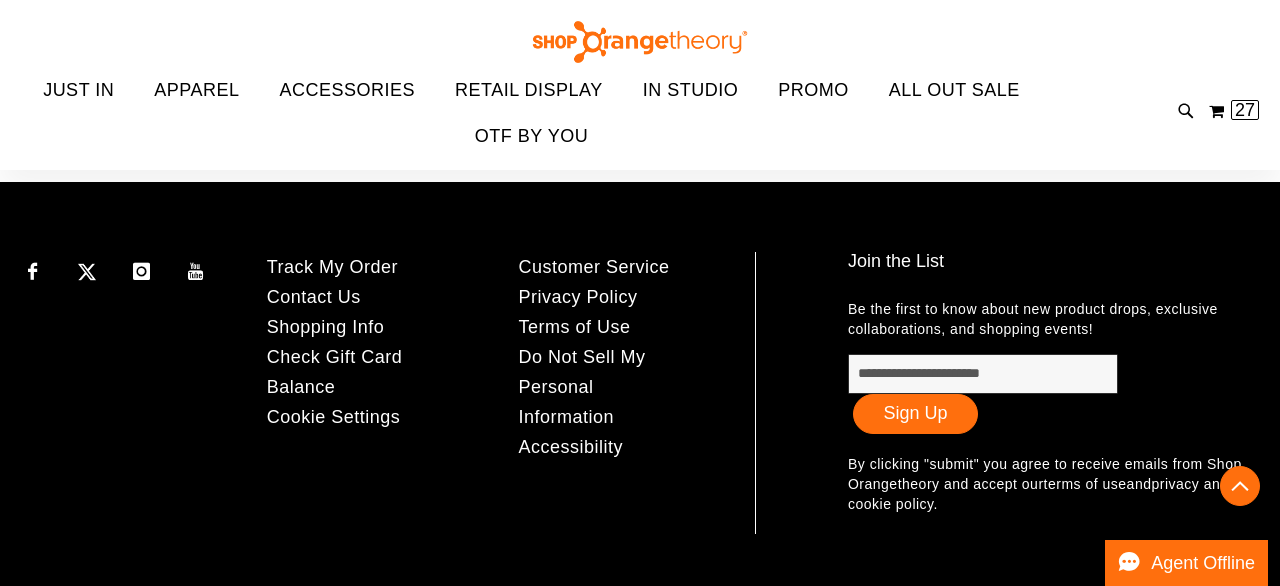scroll, scrollTop: 4412, scrollLeft: 0, axis: vertical 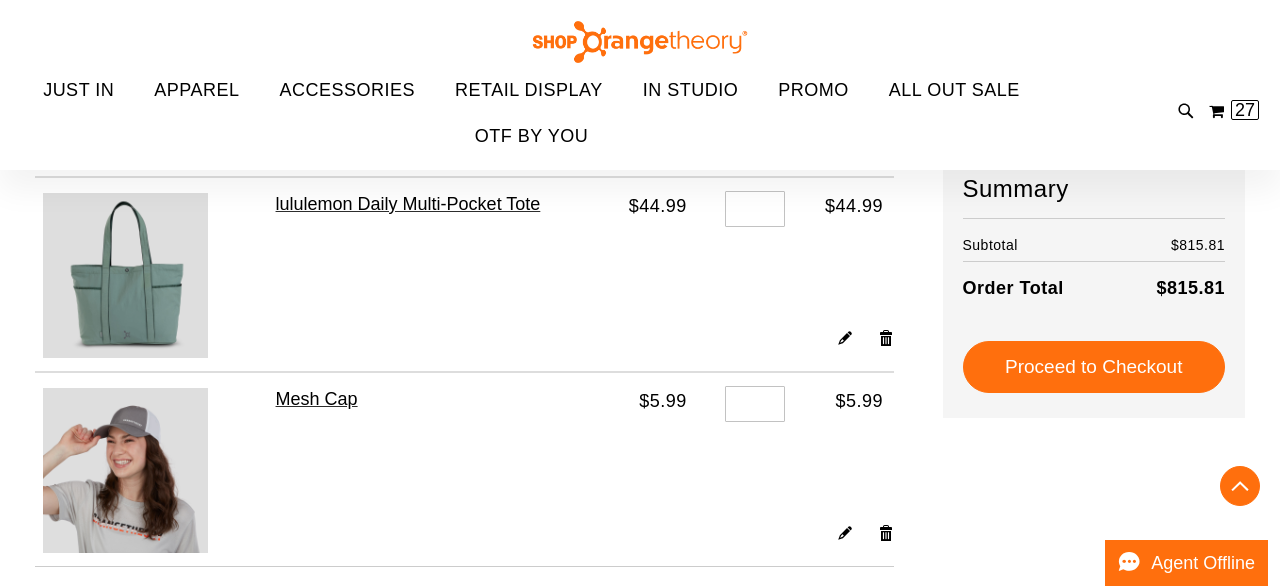 type on "**********" 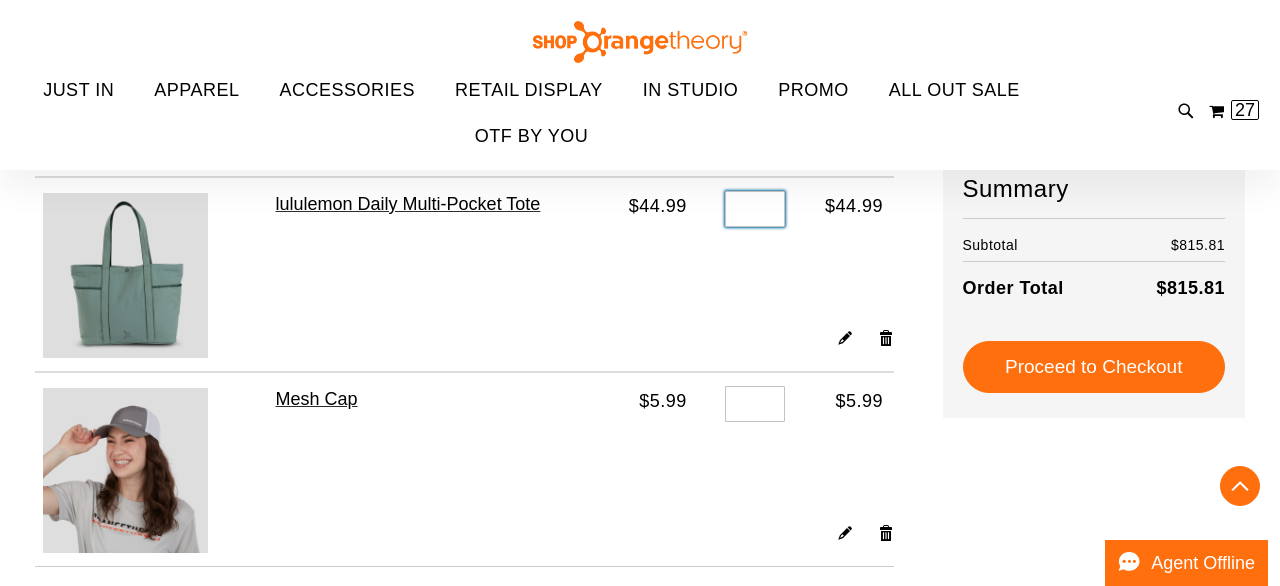drag, startPoint x: 760, startPoint y: 229, endPoint x: 729, endPoint y: 230, distance: 31.016125 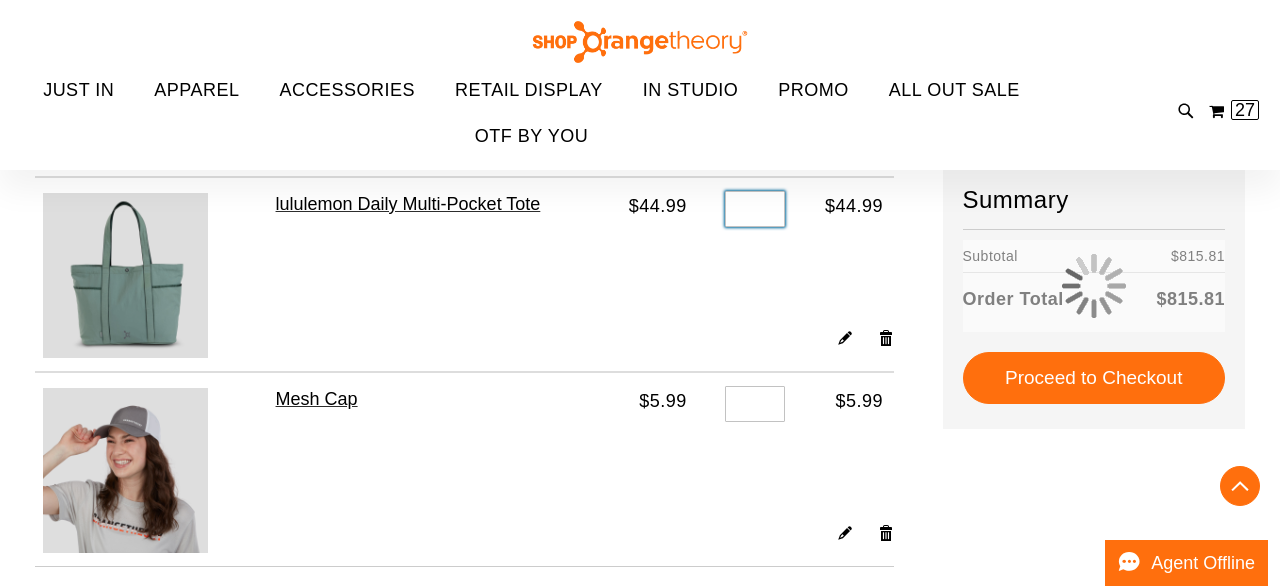 type on "*" 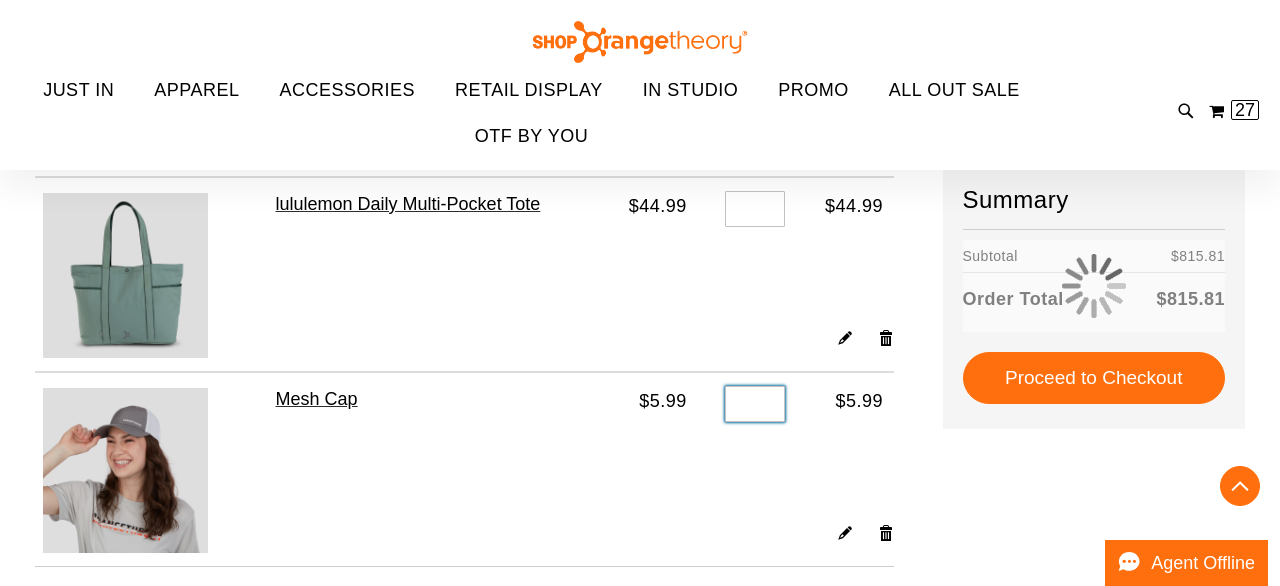 drag, startPoint x: 766, startPoint y: 422, endPoint x: 738, endPoint y: 418, distance: 28.284271 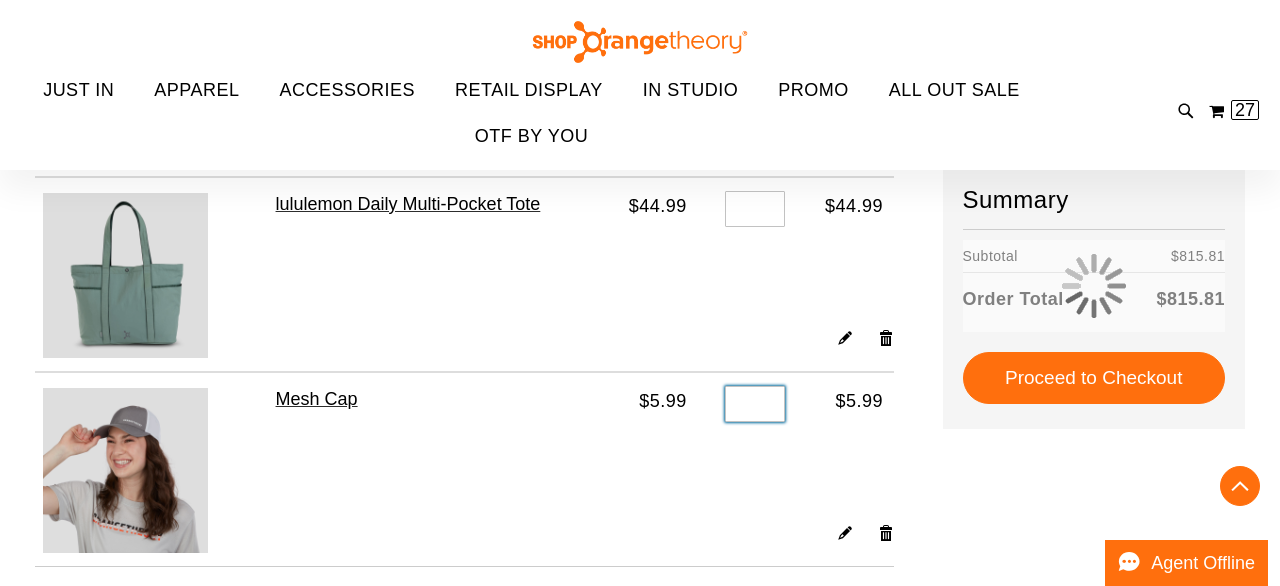 click on "*" at bounding box center [755, 404] 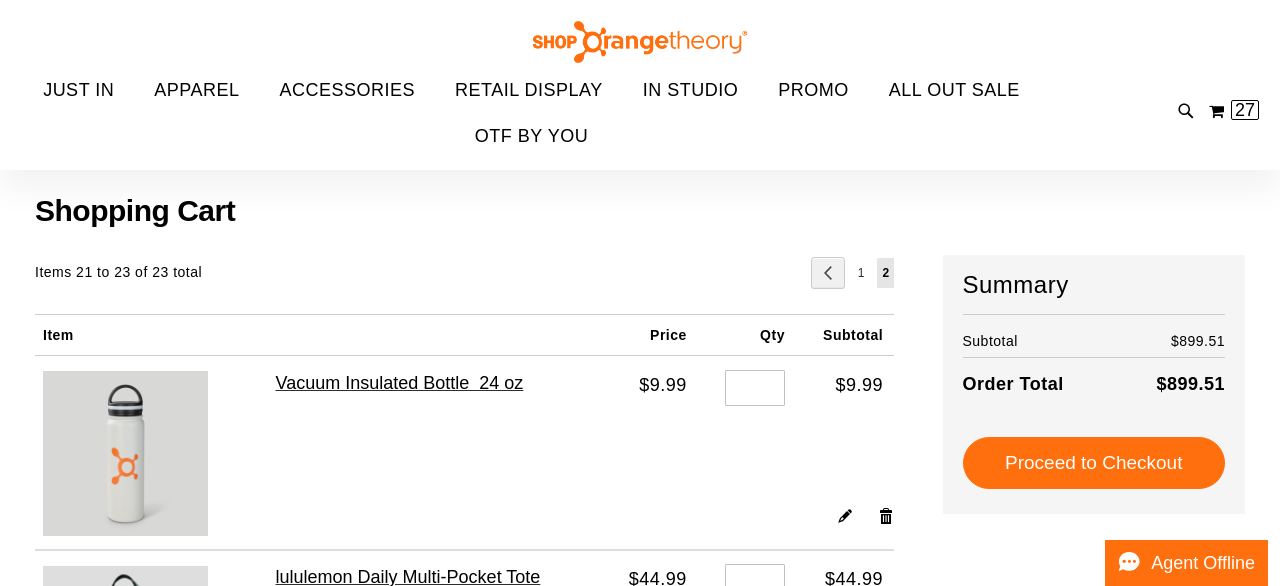 scroll, scrollTop: 0, scrollLeft: 0, axis: both 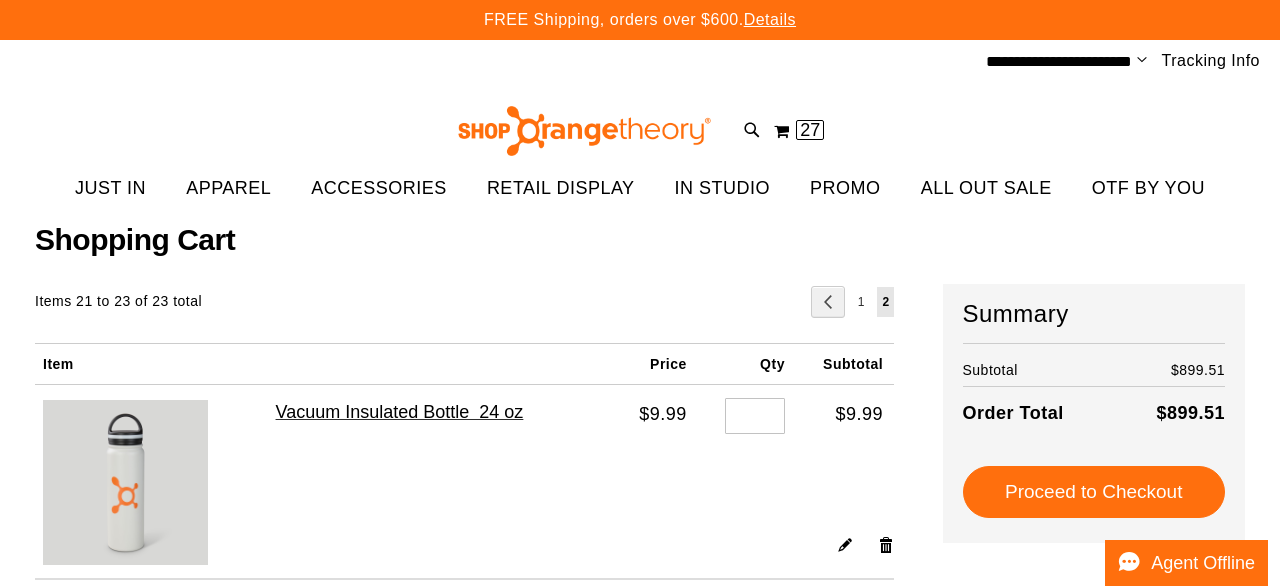 type on "*" 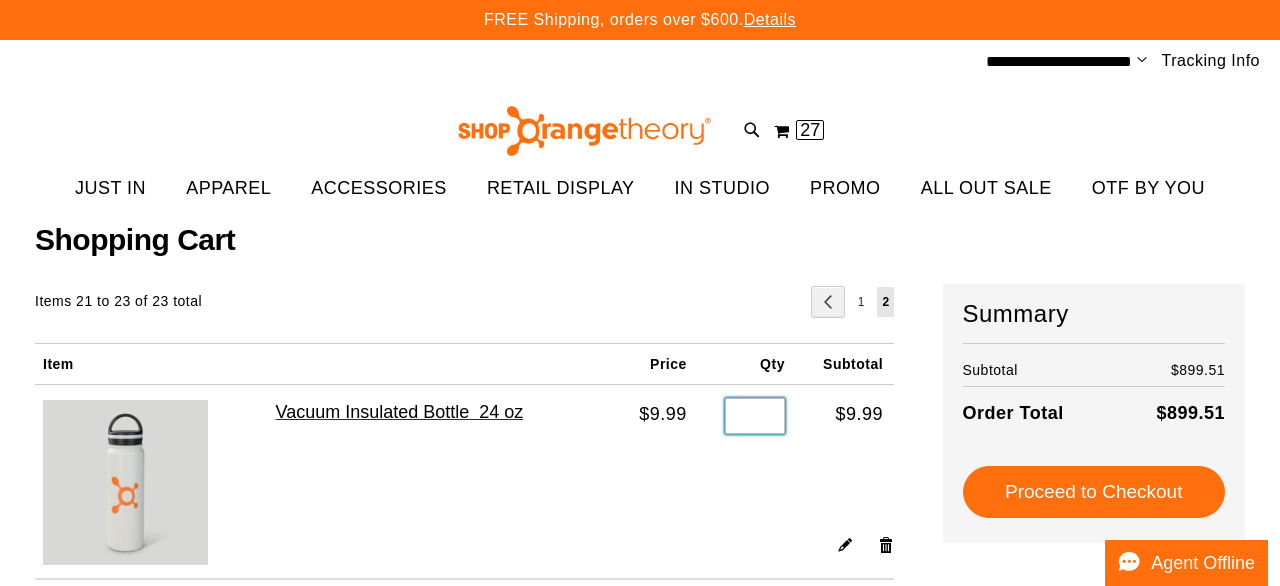 drag, startPoint x: 764, startPoint y: 433, endPoint x: 744, endPoint y: 433, distance: 20 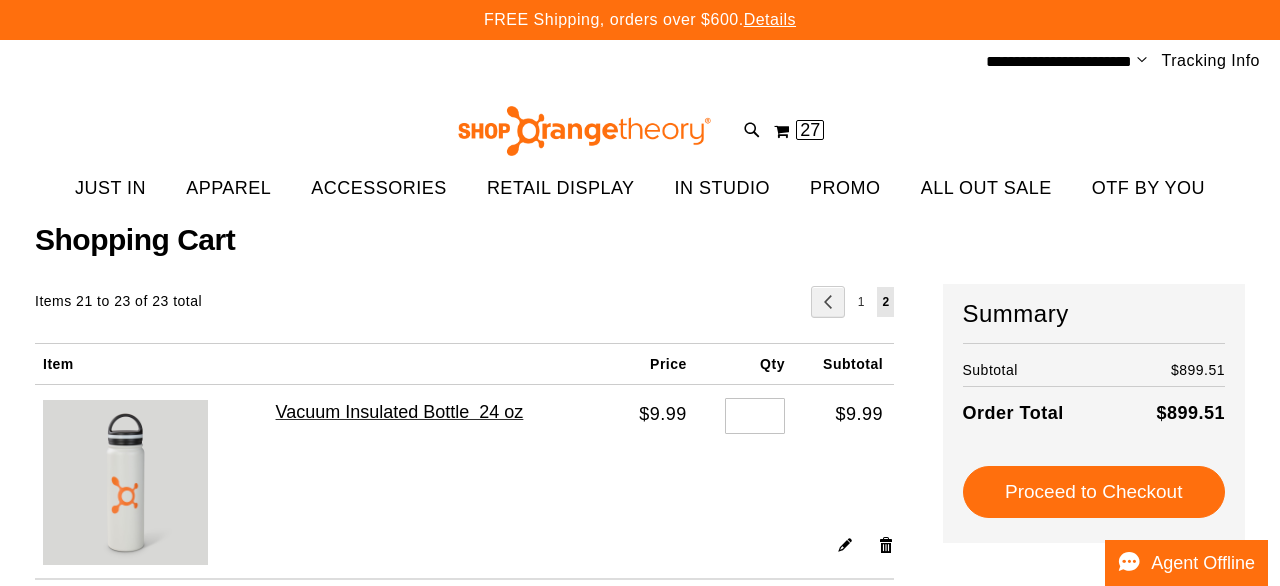 click on "Vacuum Insulated Bottle  24 oz" at bounding box center [439, 444] 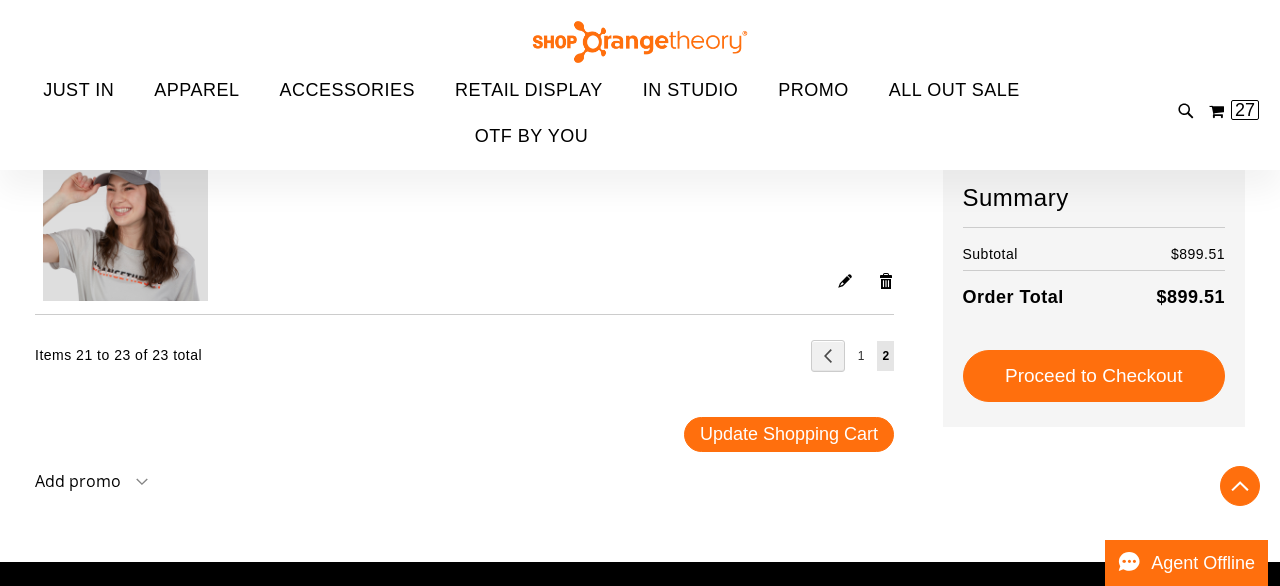 scroll, scrollTop: 650, scrollLeft: 0, axis: vertical 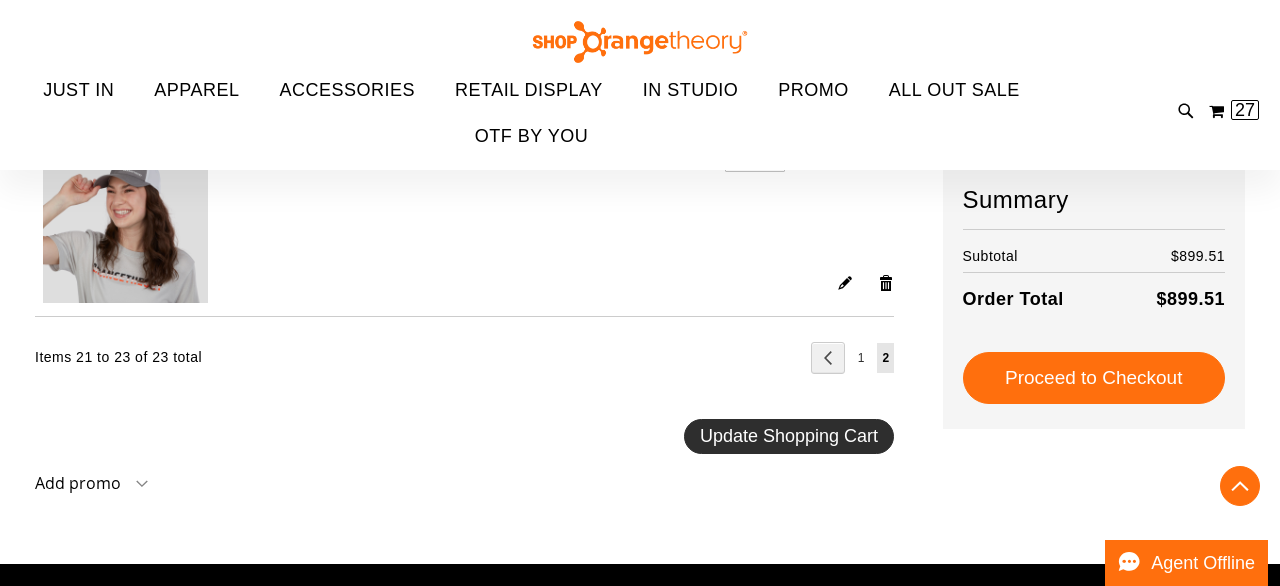 click on "Update Shopping Cart" at bounding box center (789, 436) 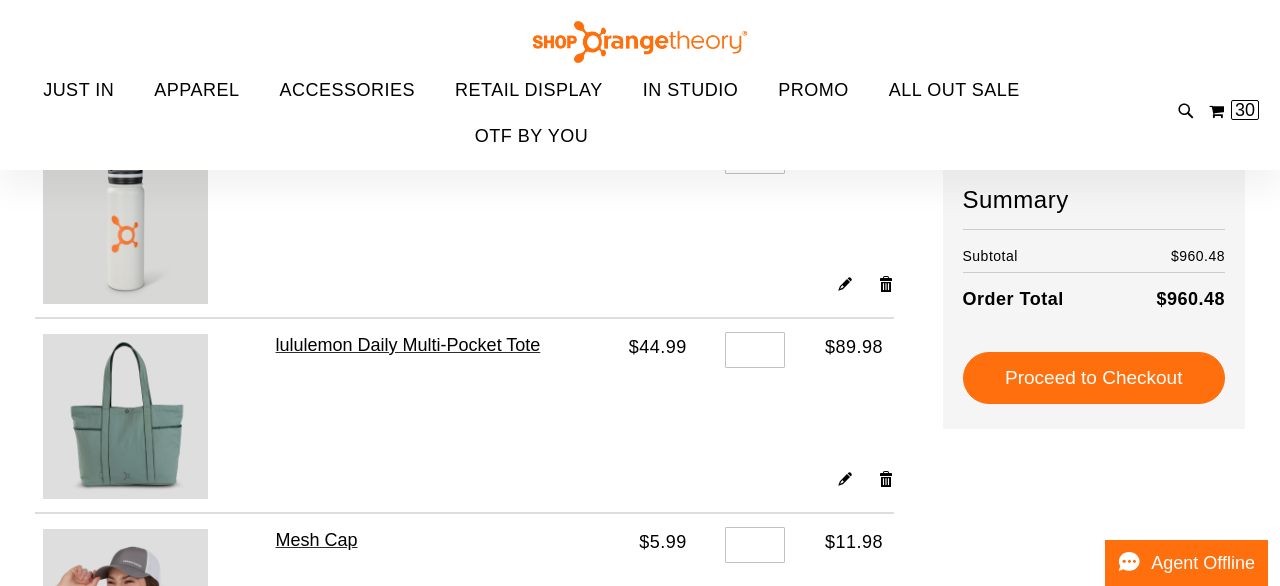 scroll, scrollTop: 260, scrollLeft: 0, axis: vertical 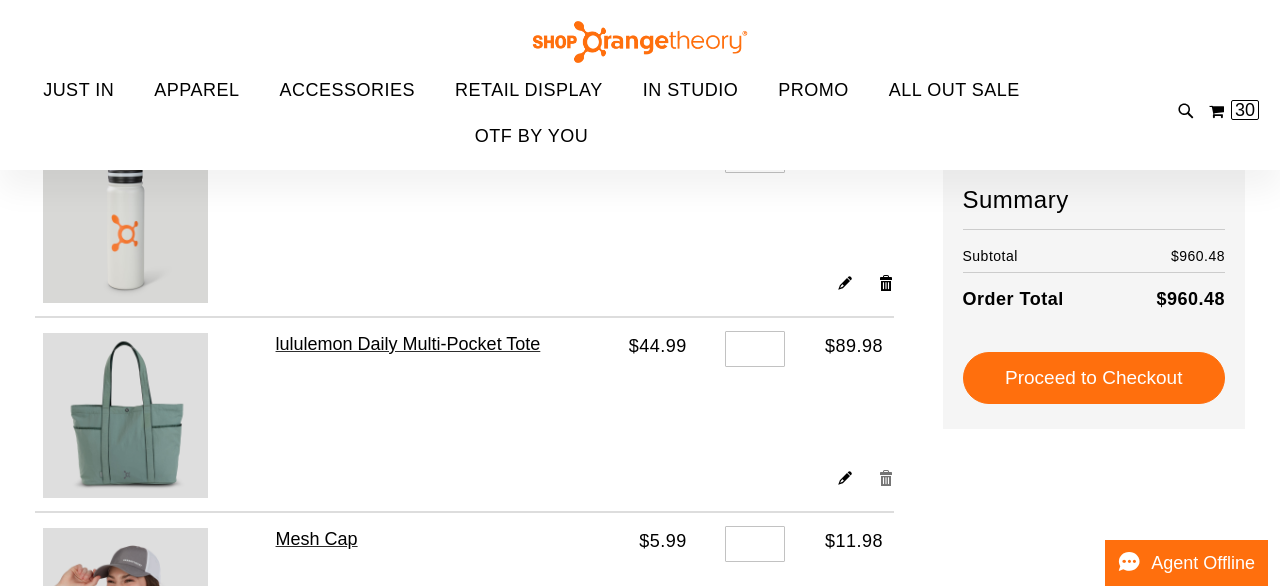 type on "**********" 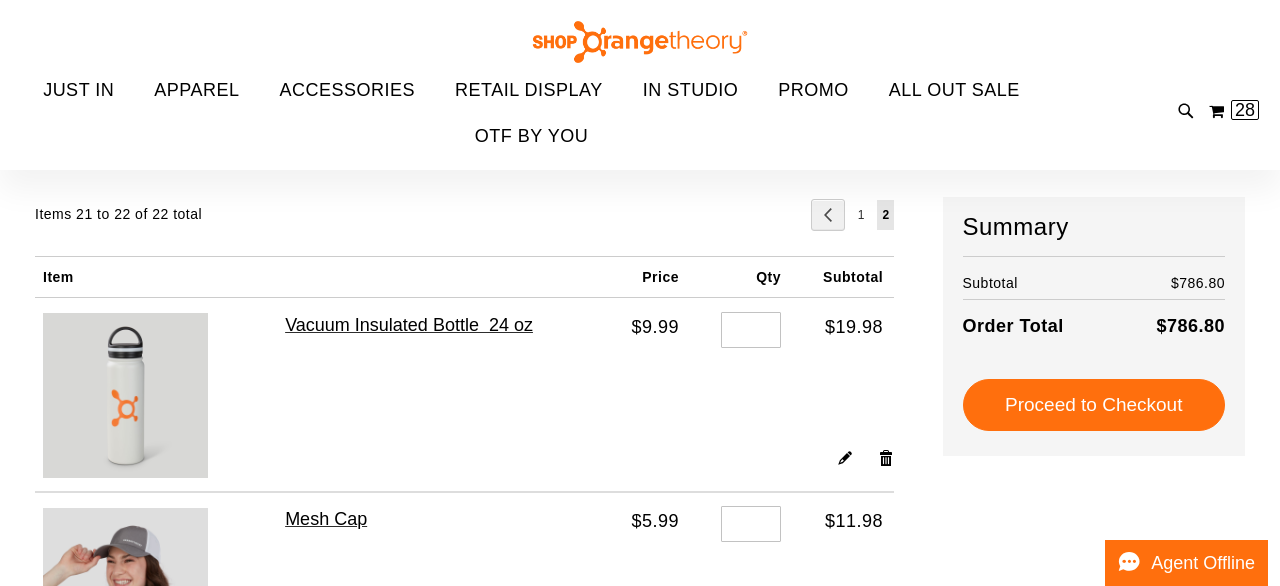 scroll, scrollTop: 83, scrollLeft: 0, axis: vertical 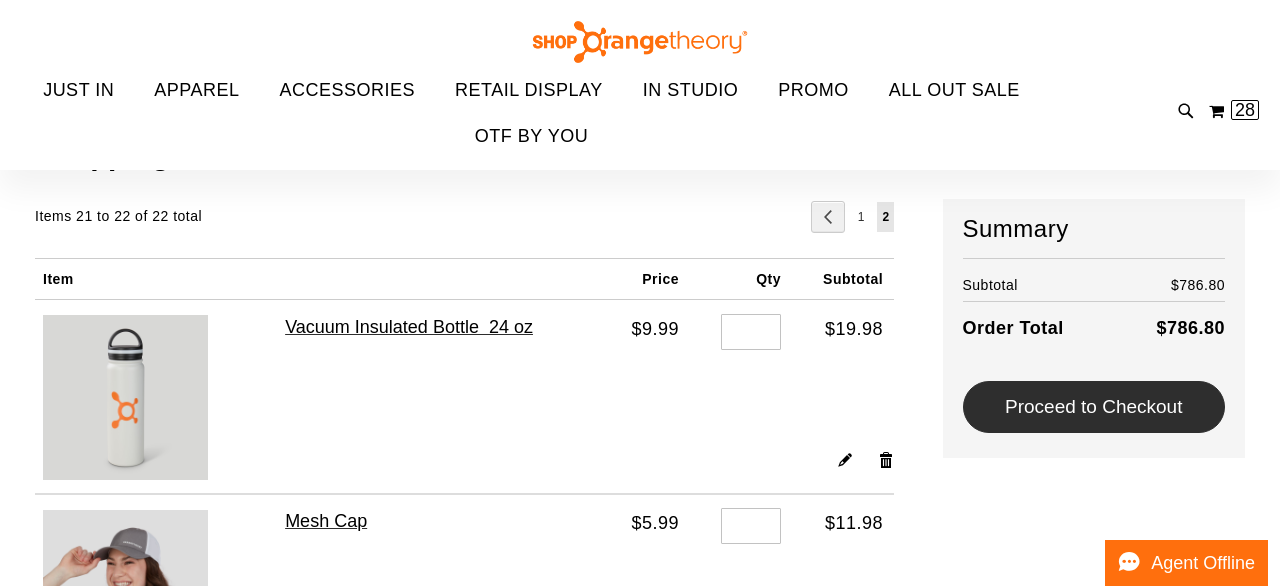 type on "**********" 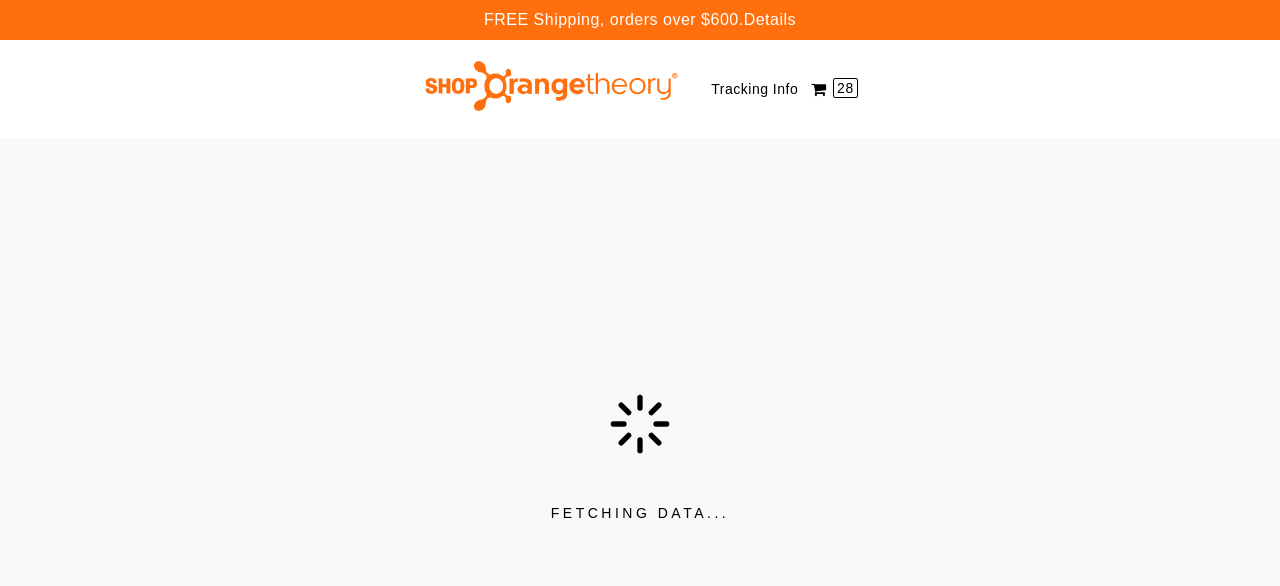 scroll, scrollTop: 0, scrollLeft: 0, axis: both 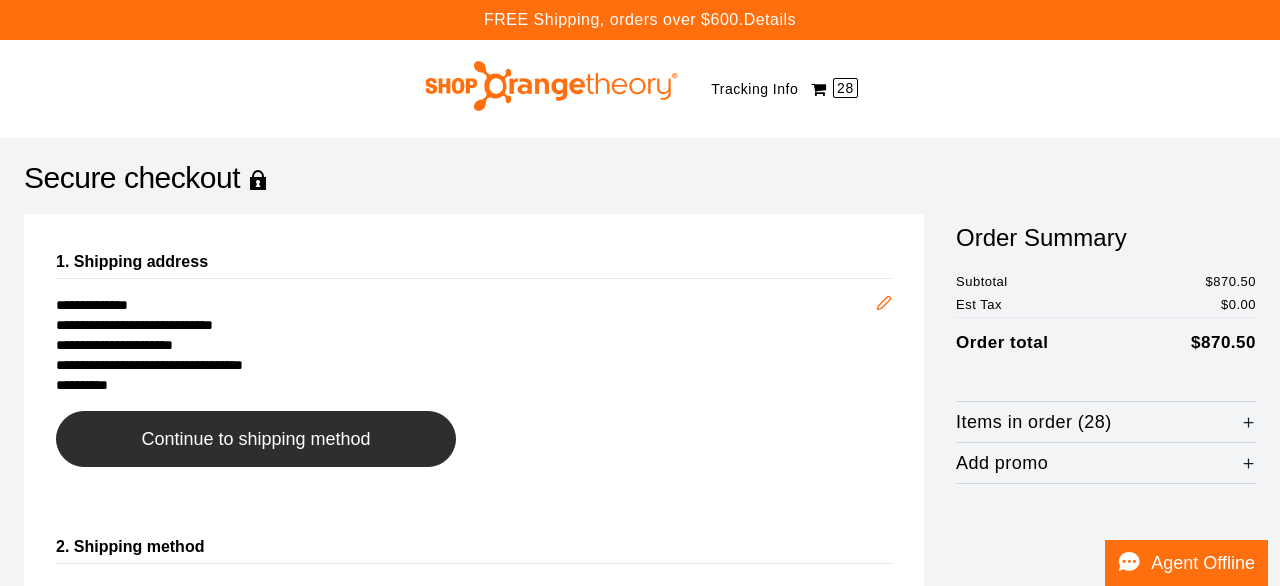 click on "Continue to shipping method" at bounding box center (255, 439) 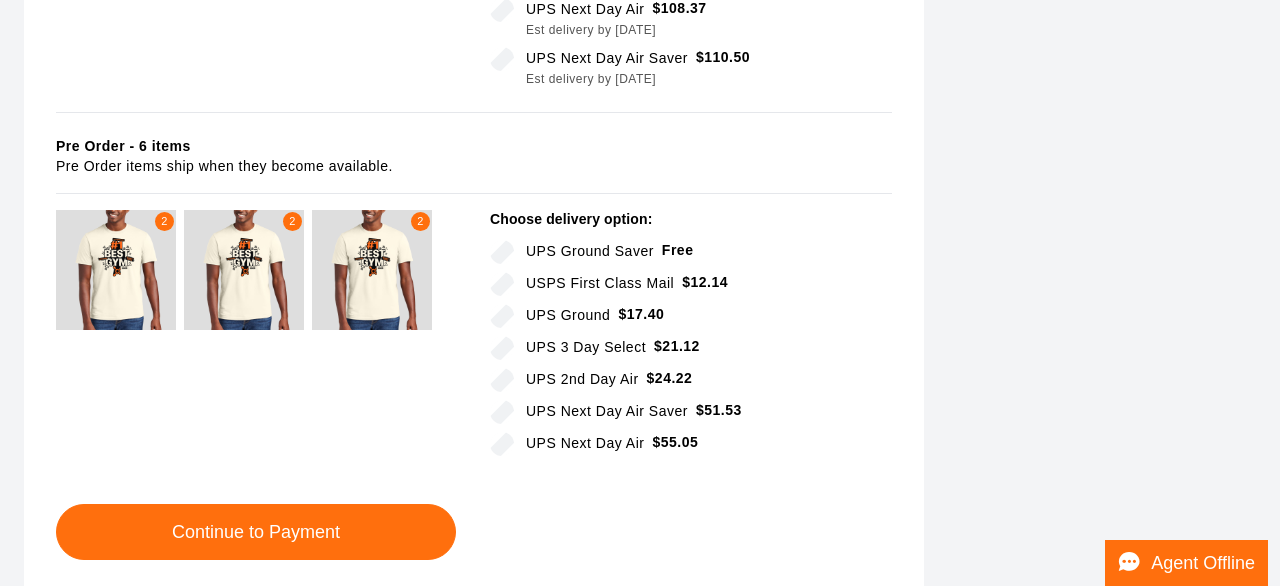 scroll, scrollTop: 967, scrollLeft: 0, axis: vertical 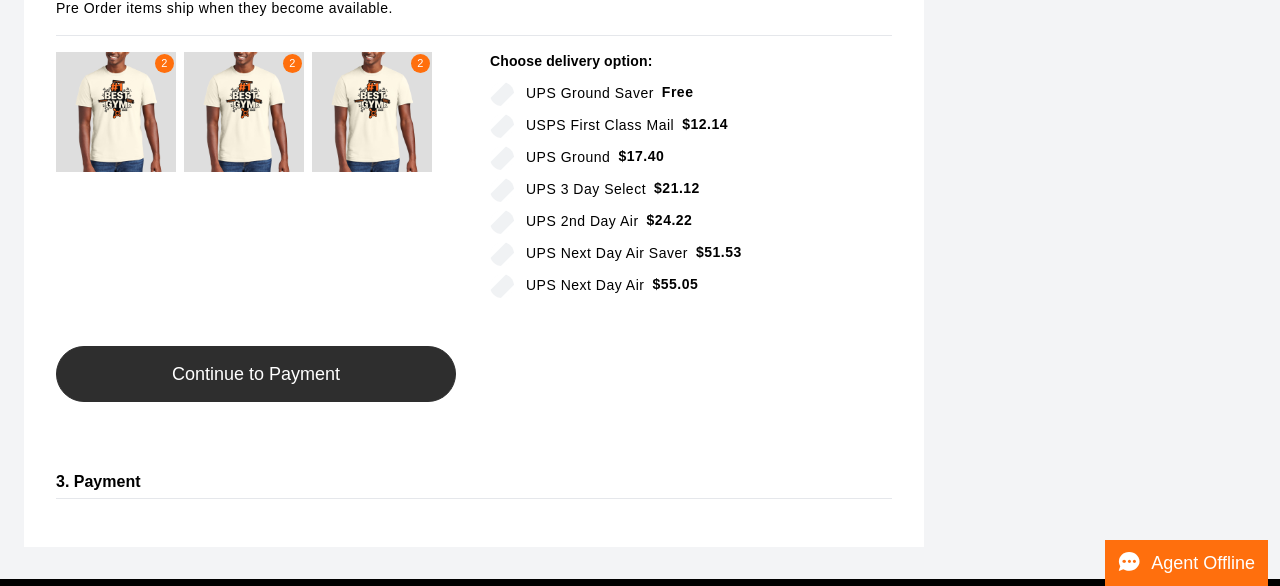 click on "Continue to Payment" at bounding box center [256, 374] 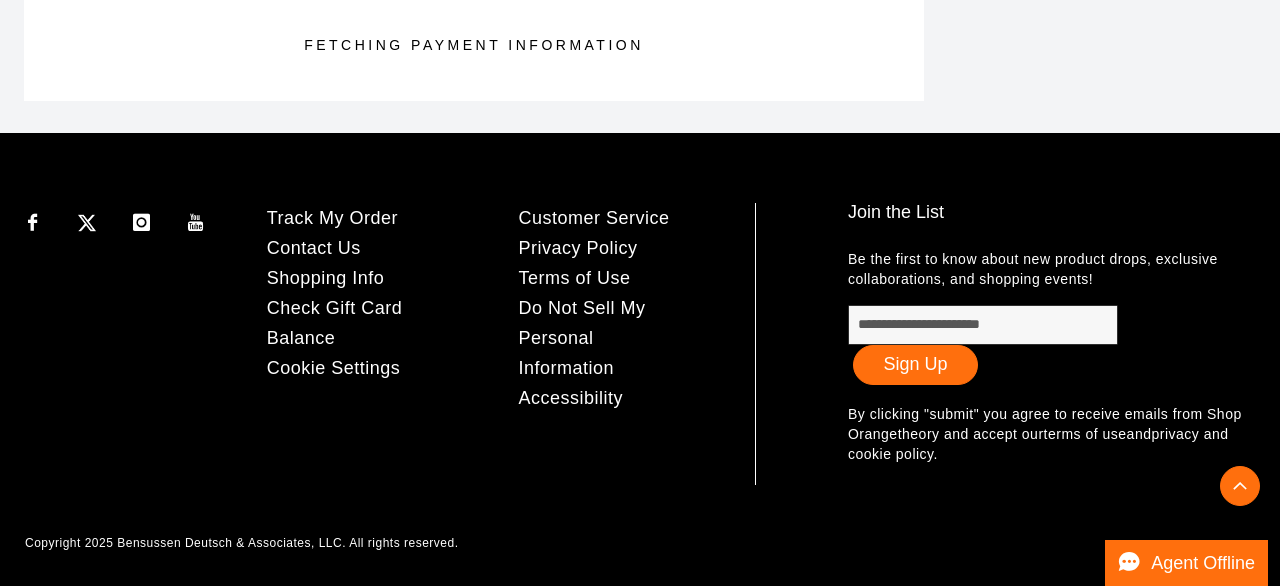 scroll, scrollTop: 883, scrollLeft: 0, axis: vertical 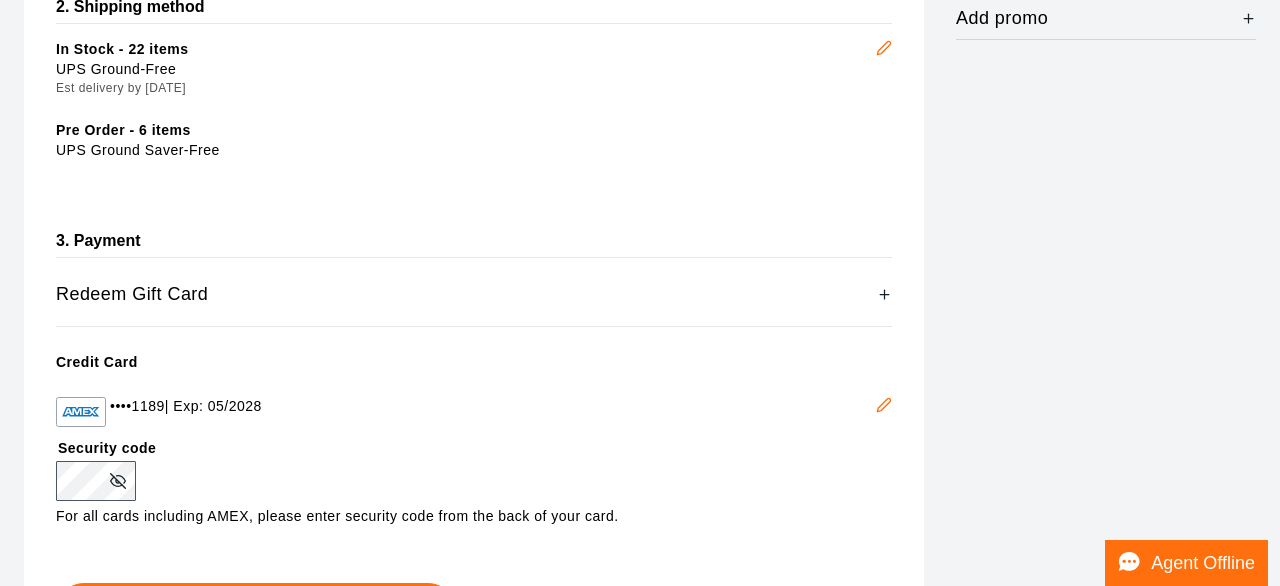 click 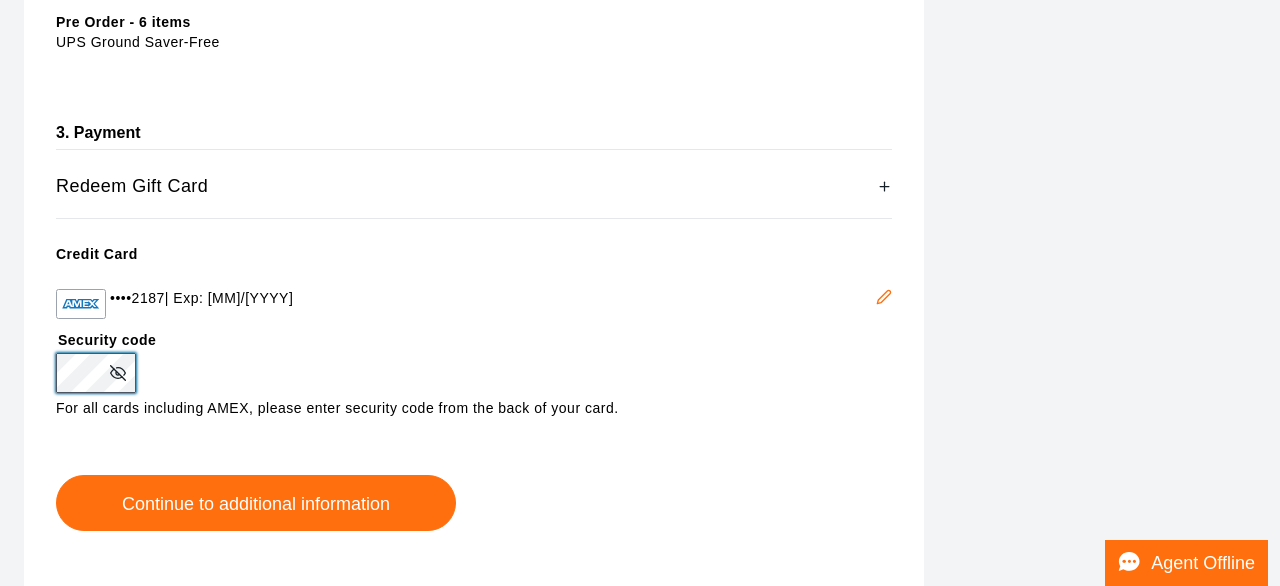 scroll, scrollTop: 624, scrollLeft: 0, axis: vertical 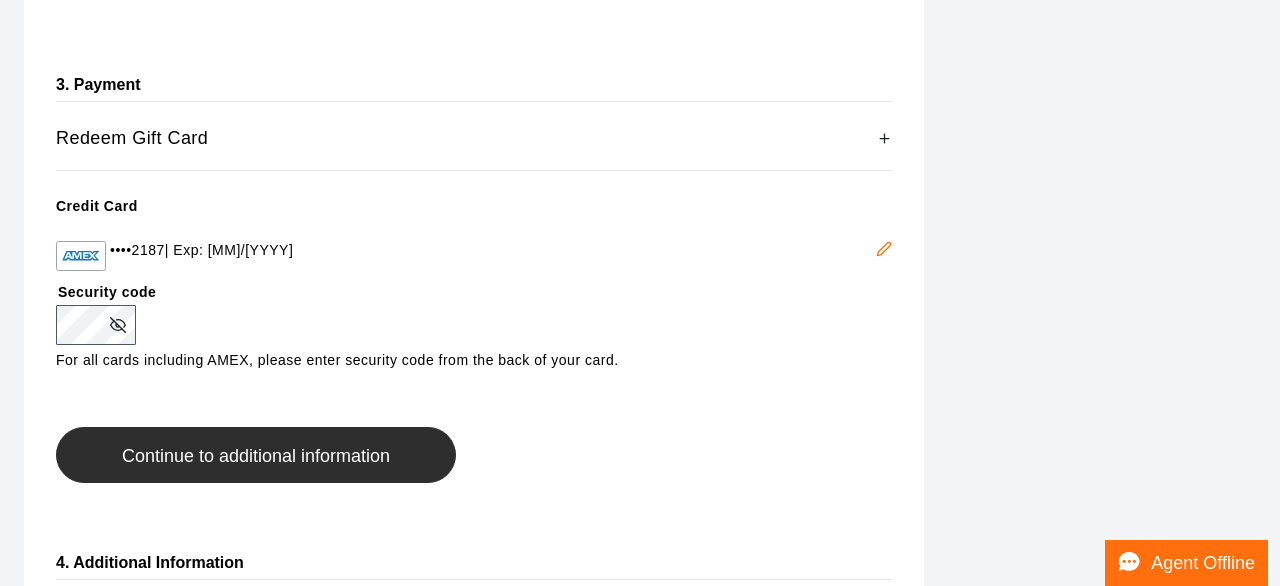 click on "Continue to additional information" at bounding box center [256, 456] 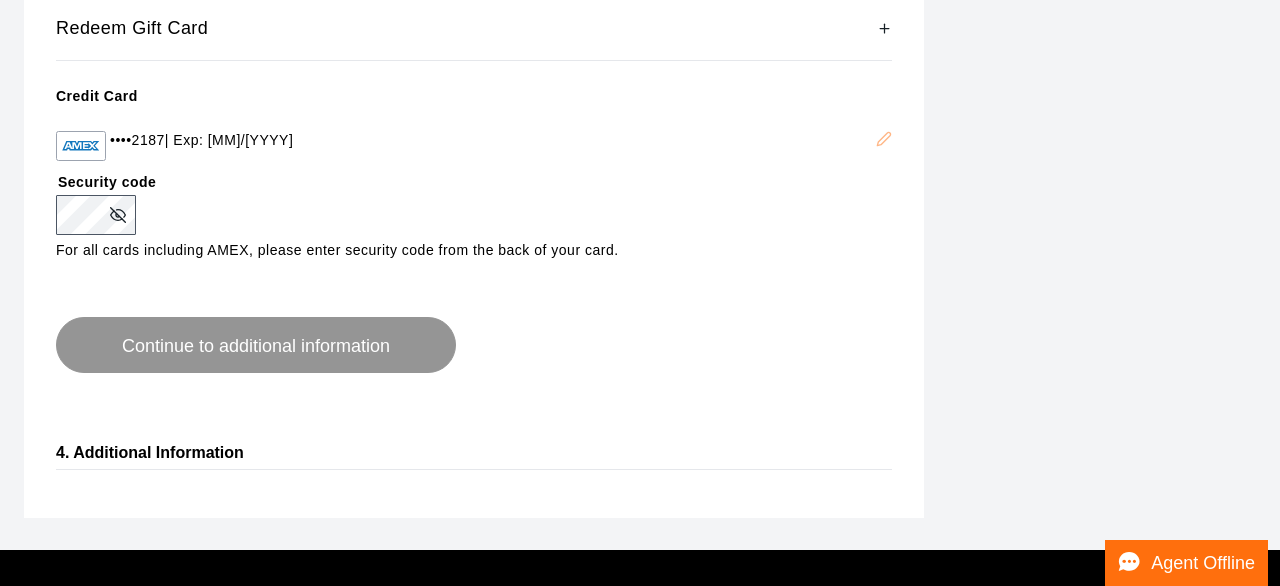 scroll, scrollTop: 741, scrollLeft: 0, axis: vertical 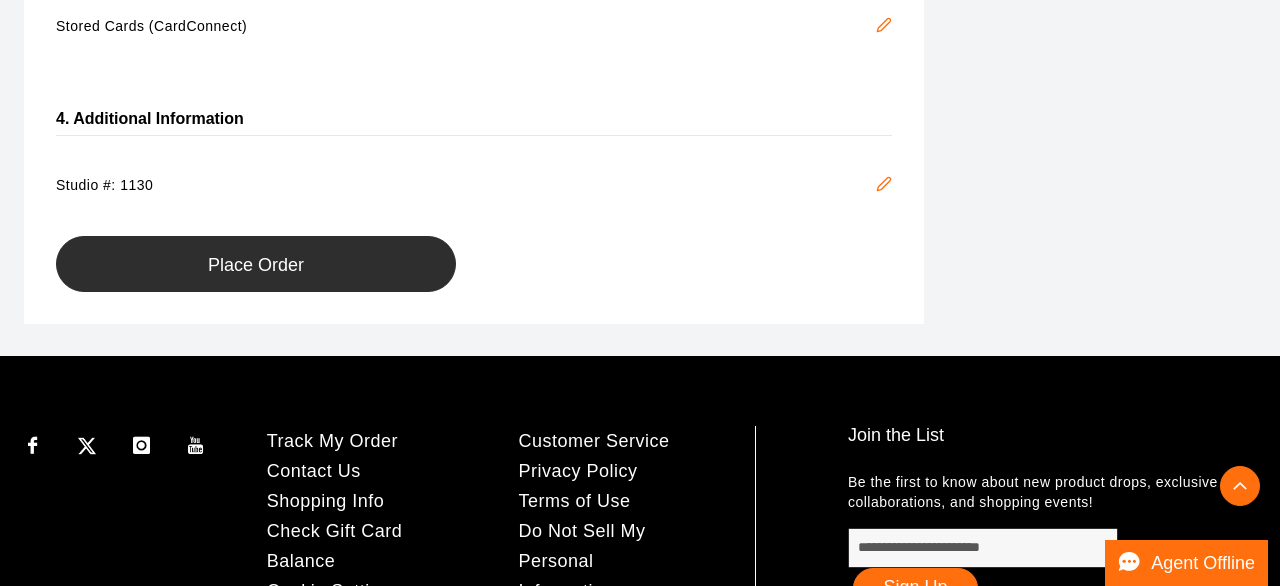 click on "Place Order" at bounding box center (256, 264) 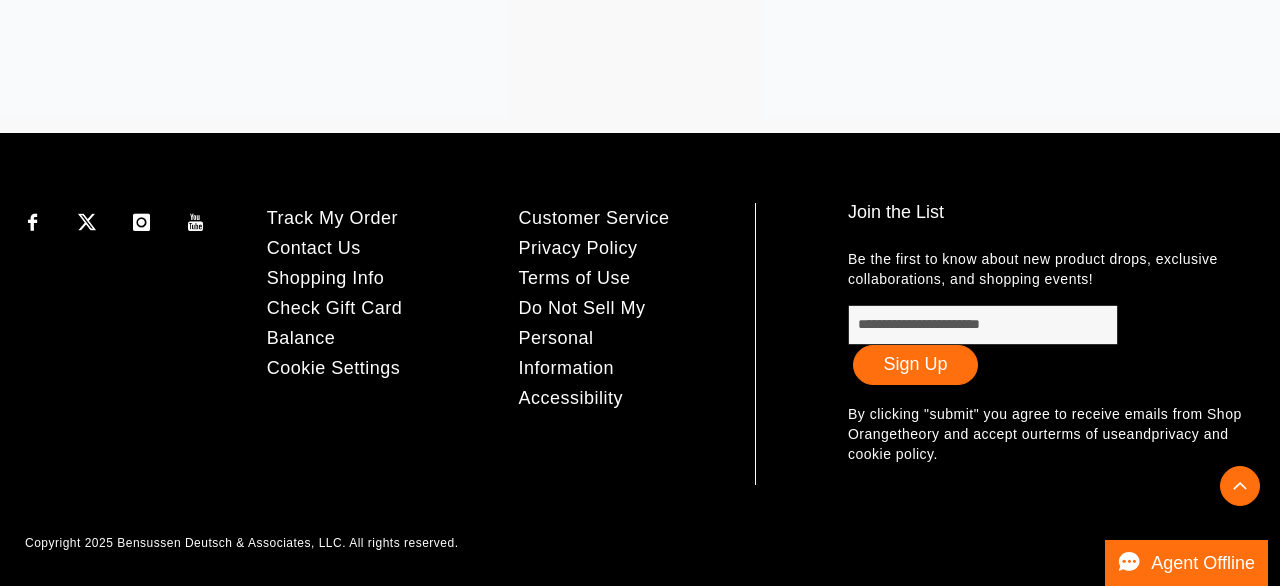 scroll, scrollTop: 643, scrollLeft: 0, axis: vertical 